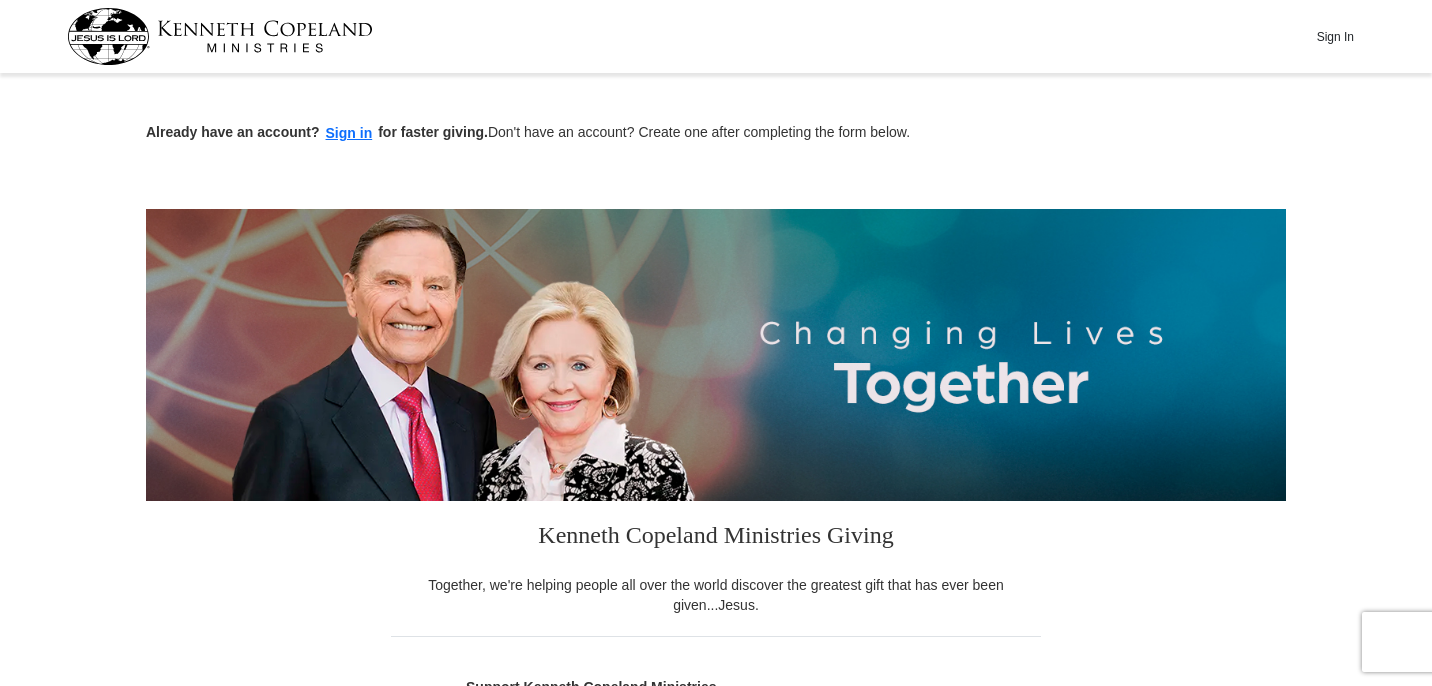 scroll, scrollTop: 0, scrollLeft: 0, axis: both 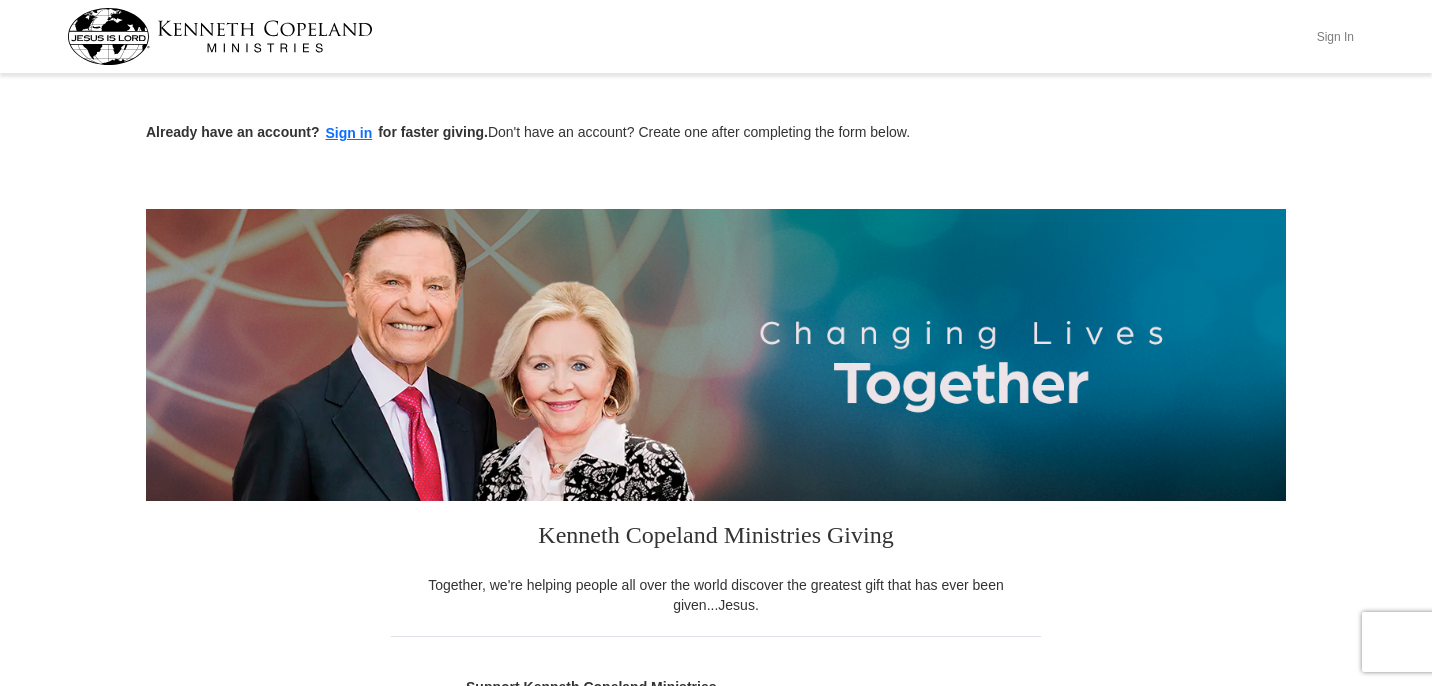 click on "Sign In" at bounding box center [1335, 36] 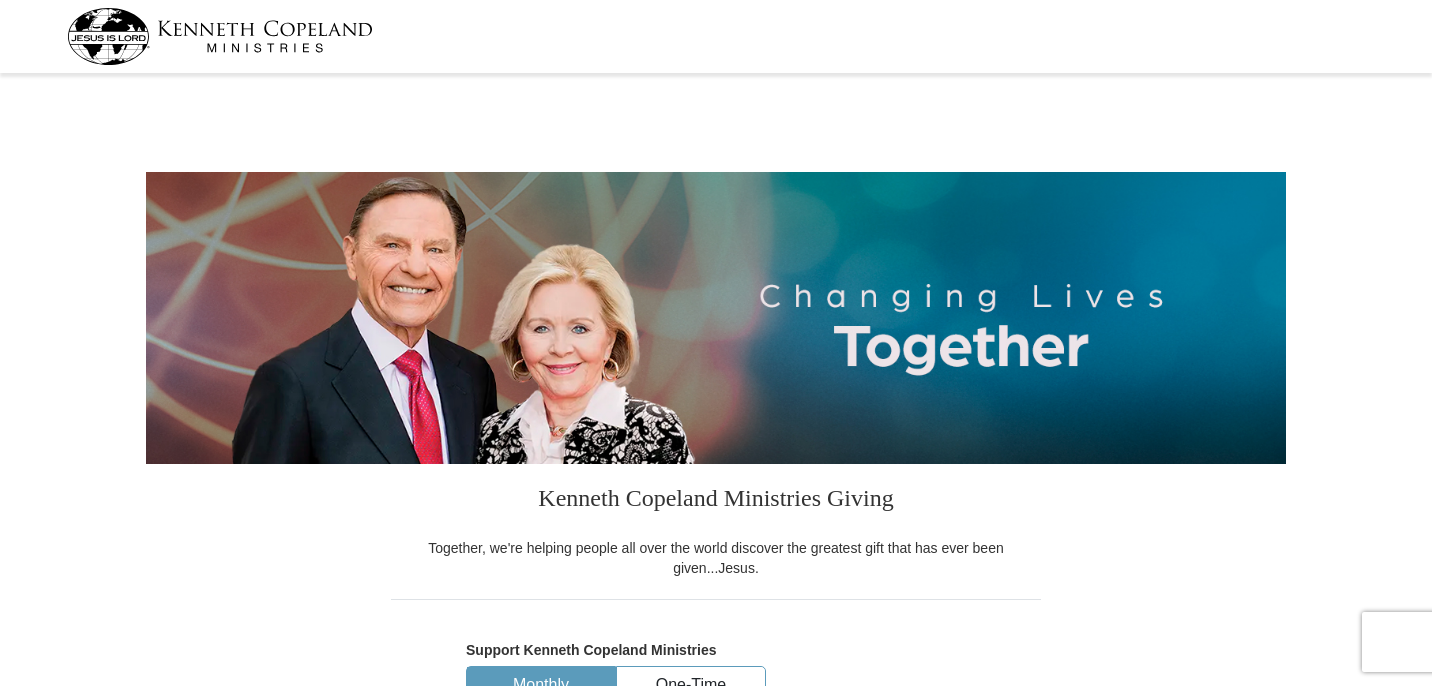 scroll, scrollTop: 0, scrollLeft: 0, axis: both 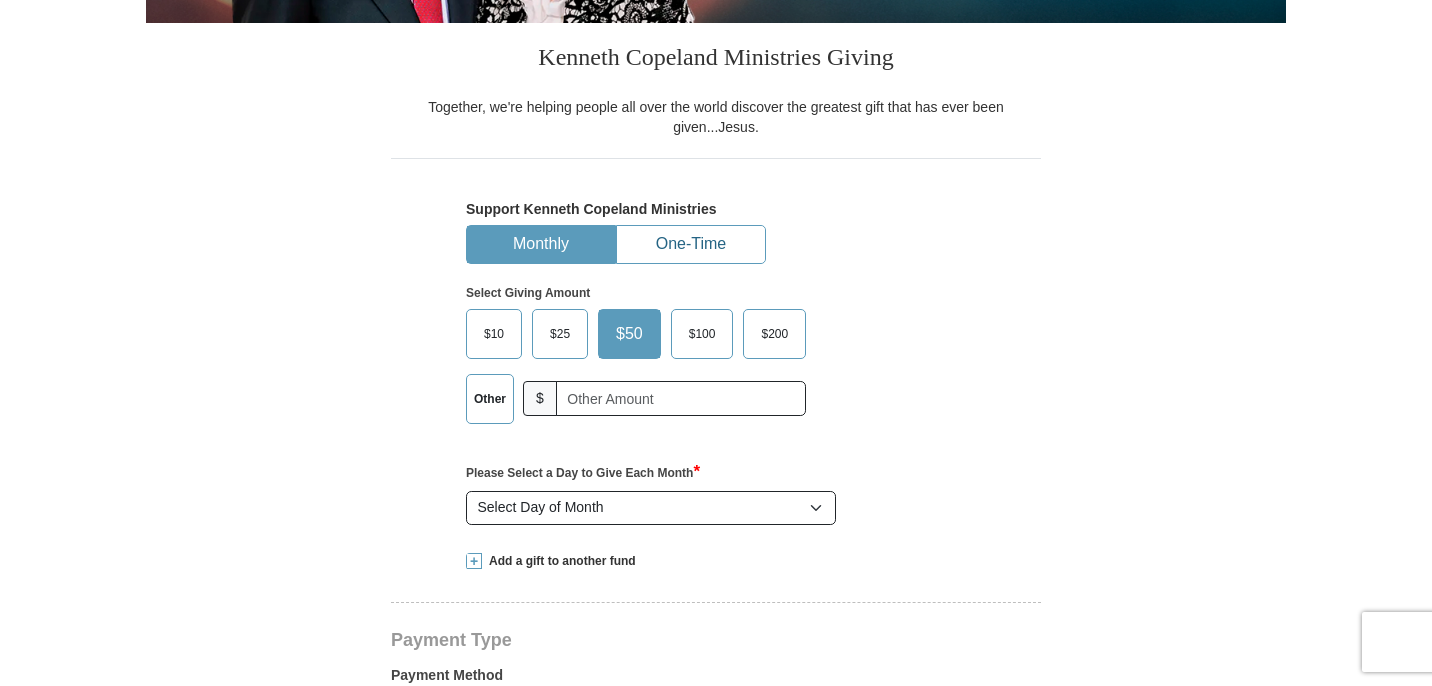 click on "One-Time" at bounding box center [691, 244] 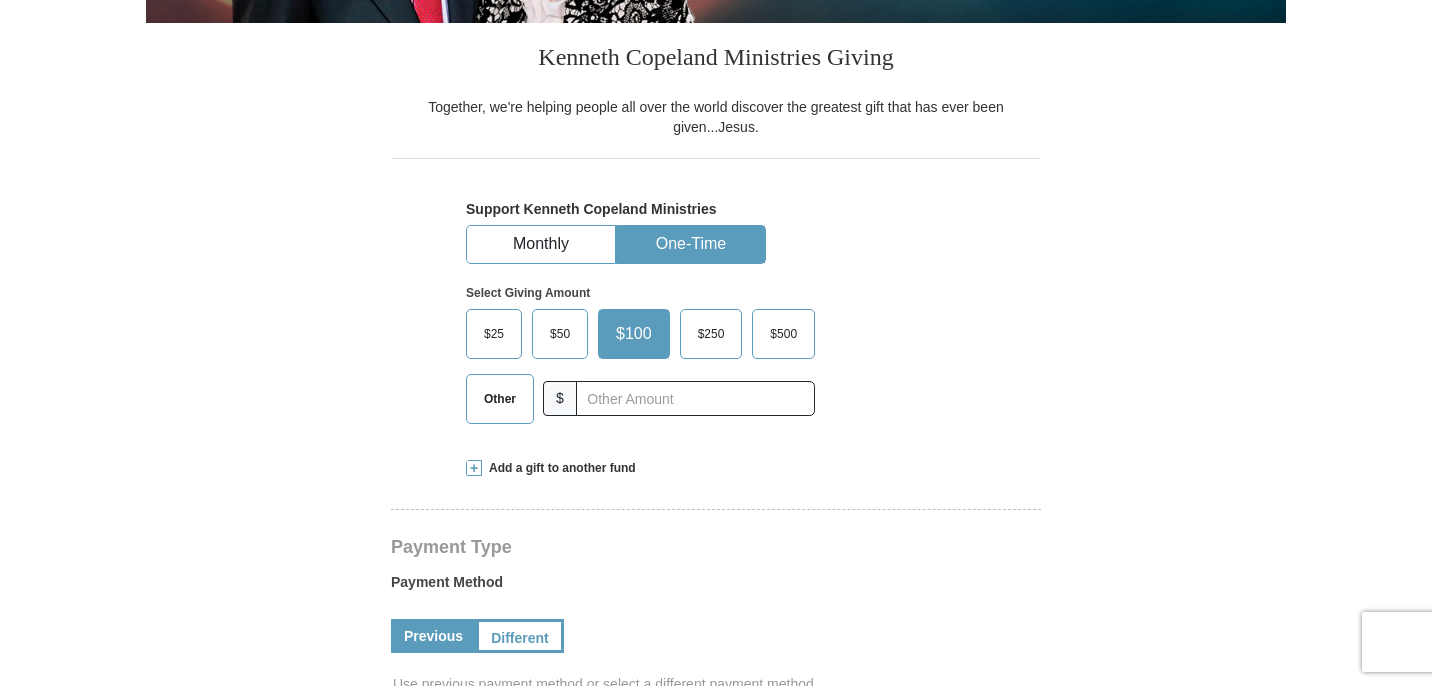 click on "$50" at bounding box center (560, 334) 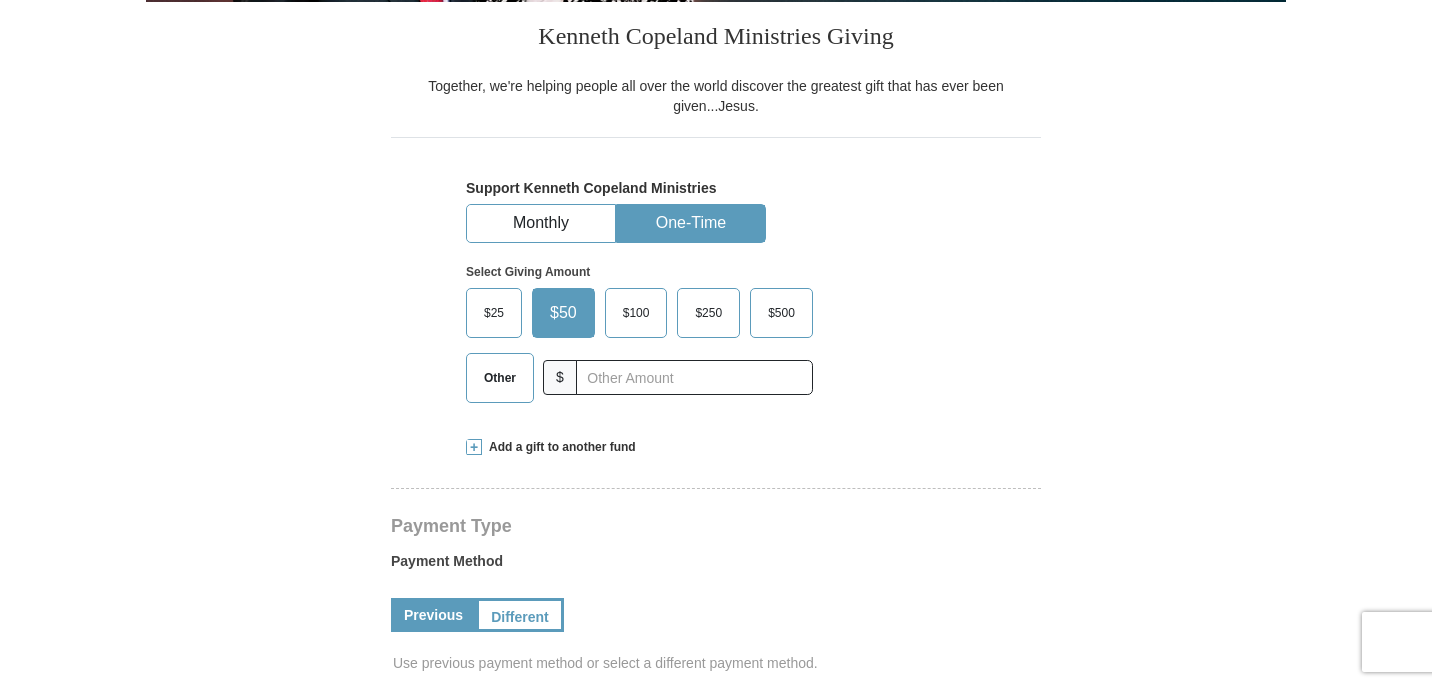 scroll, scrollTop: 460, scrollLeft: 0, axis: vertical 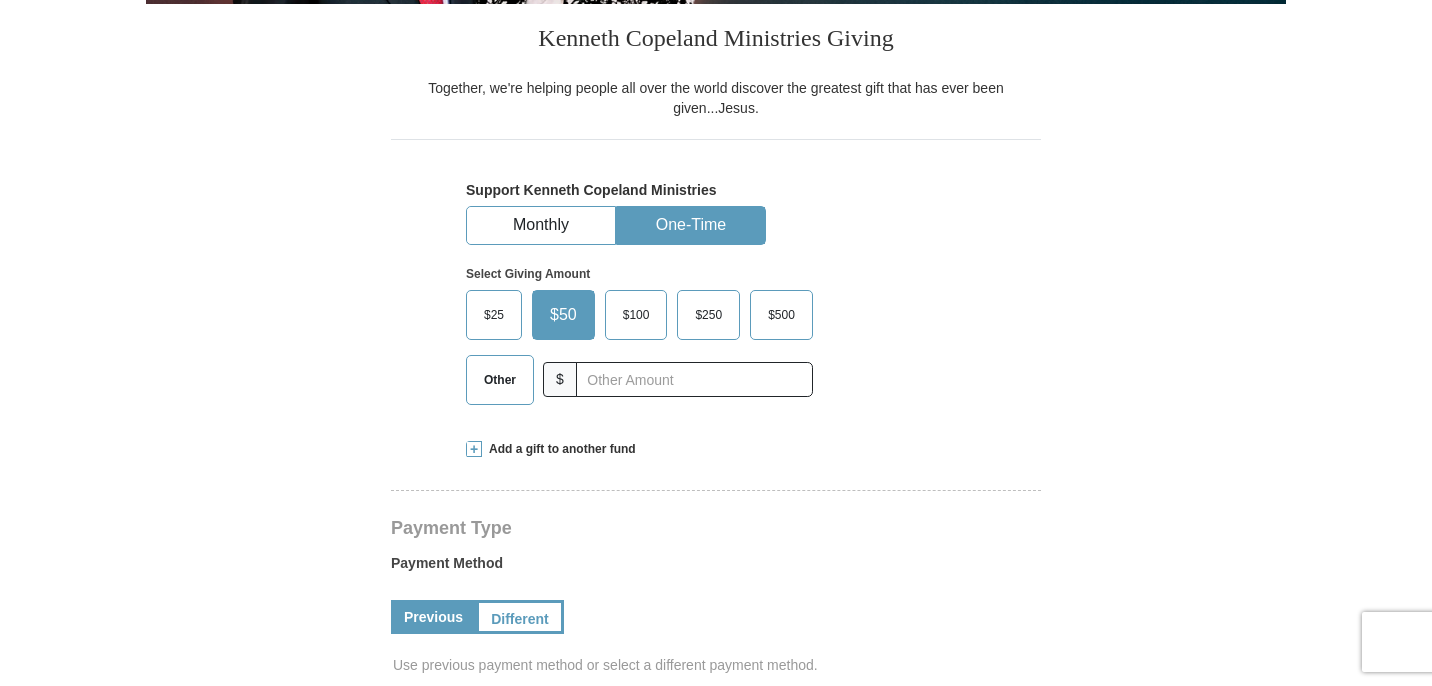 click on "$25" at bounding box center (494, 315) 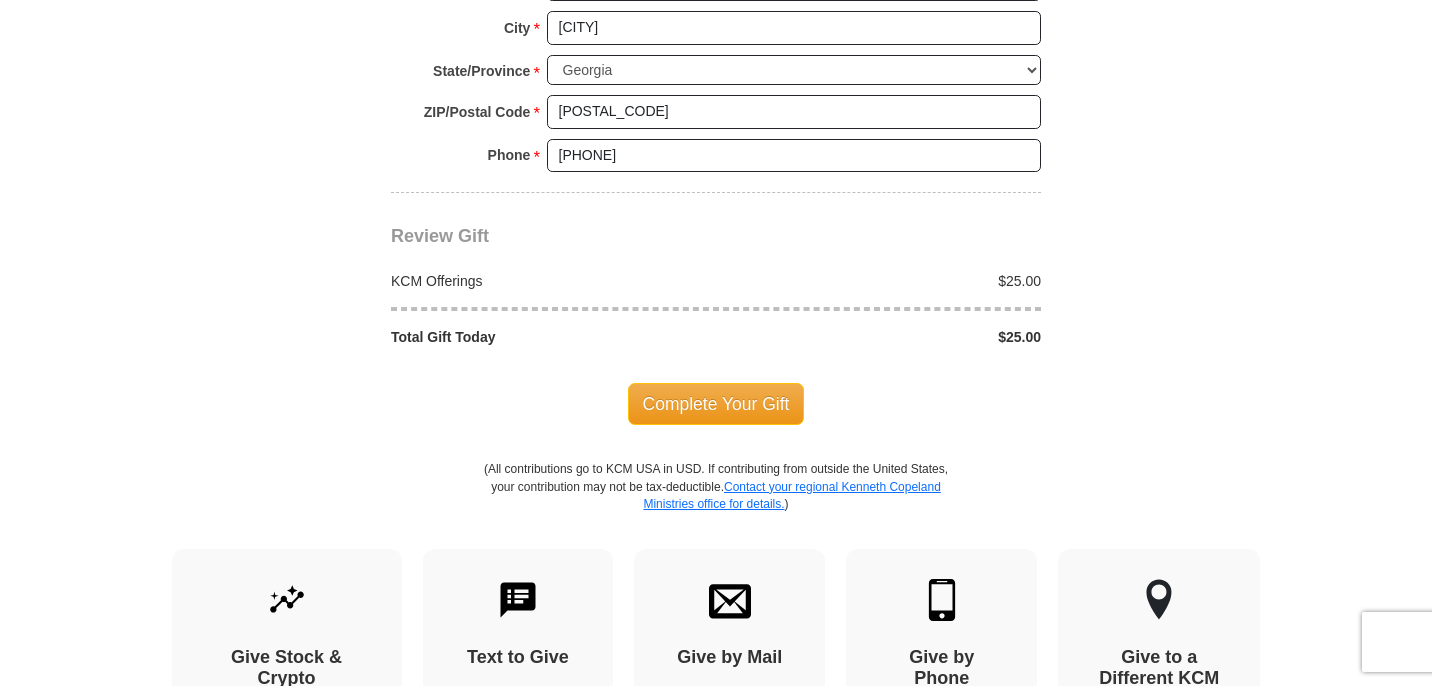 scroll, scrollTop: 1687, scrollLeft: 0, axis: vertical 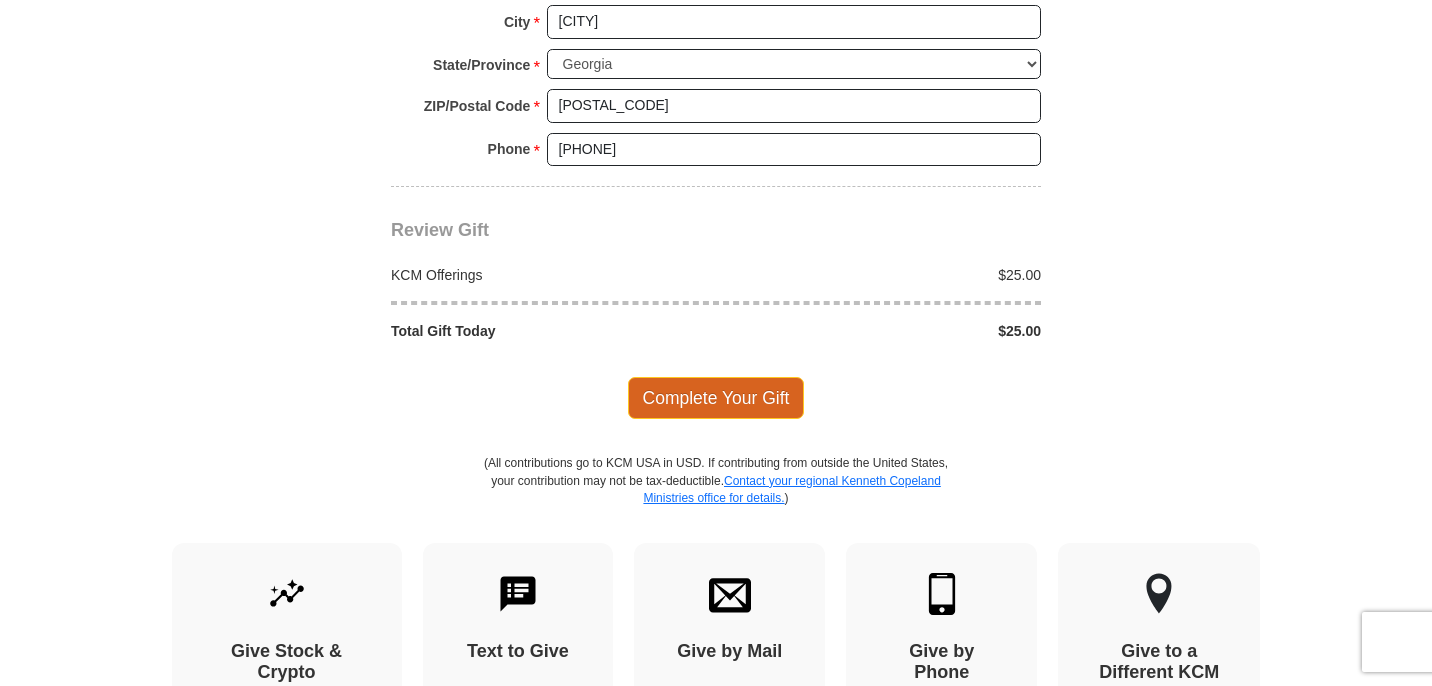 click on "Complete Your Gift" at bounding box center (716, 398) 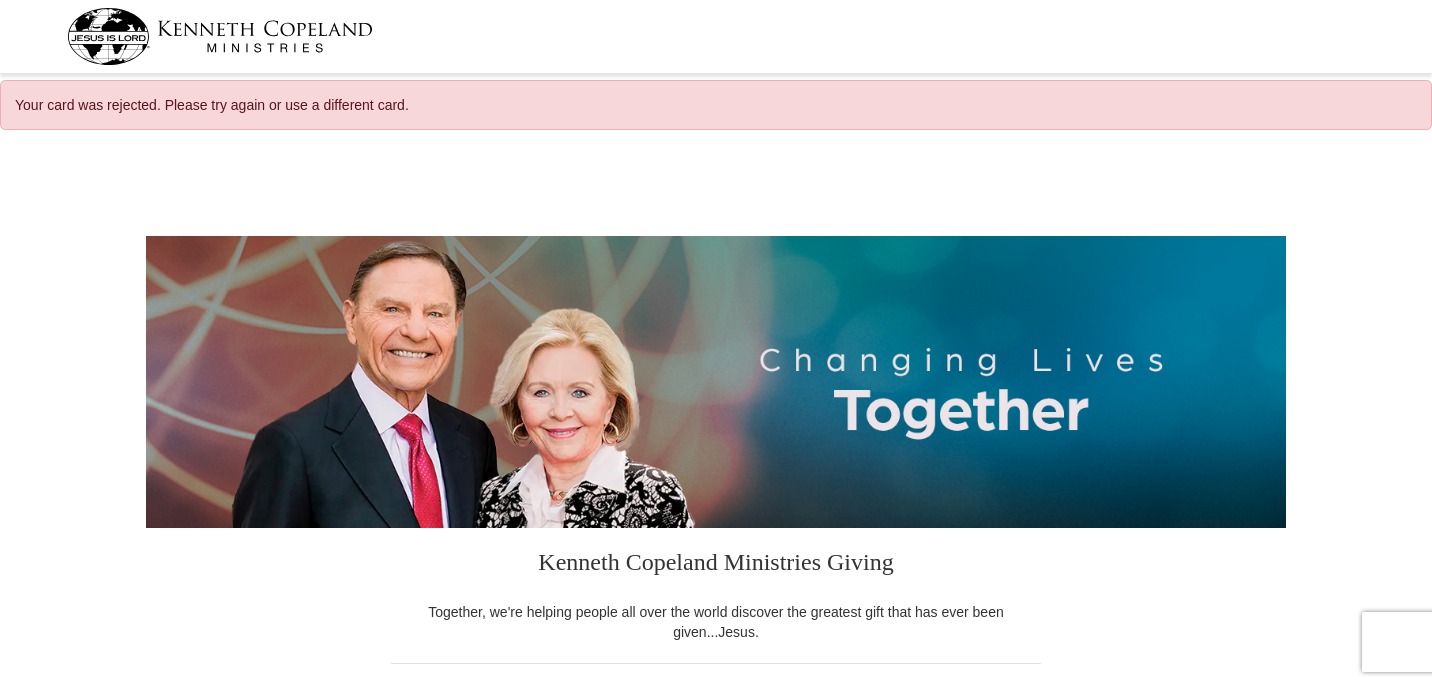 scroll, scrollTop: 0, scrollLeft: 0, axis: both 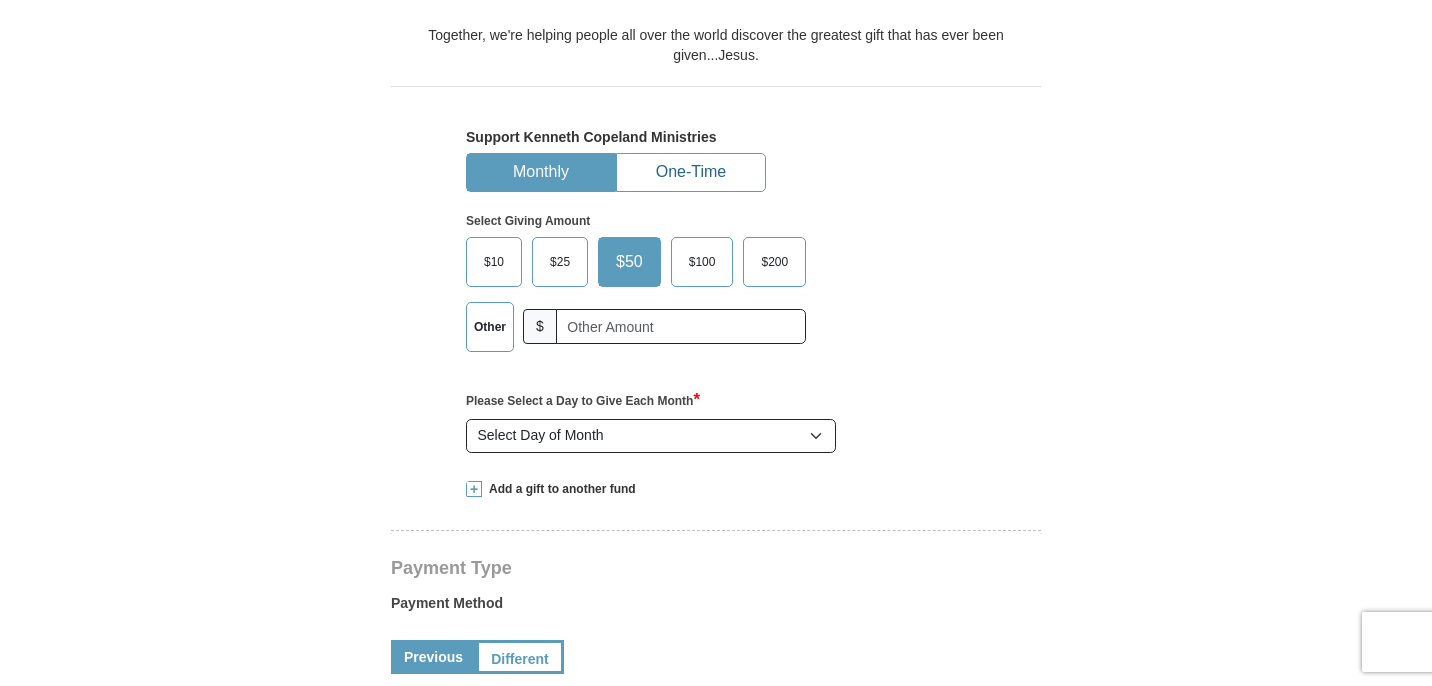 click on "One-Time" at bounding box center (691, 172) 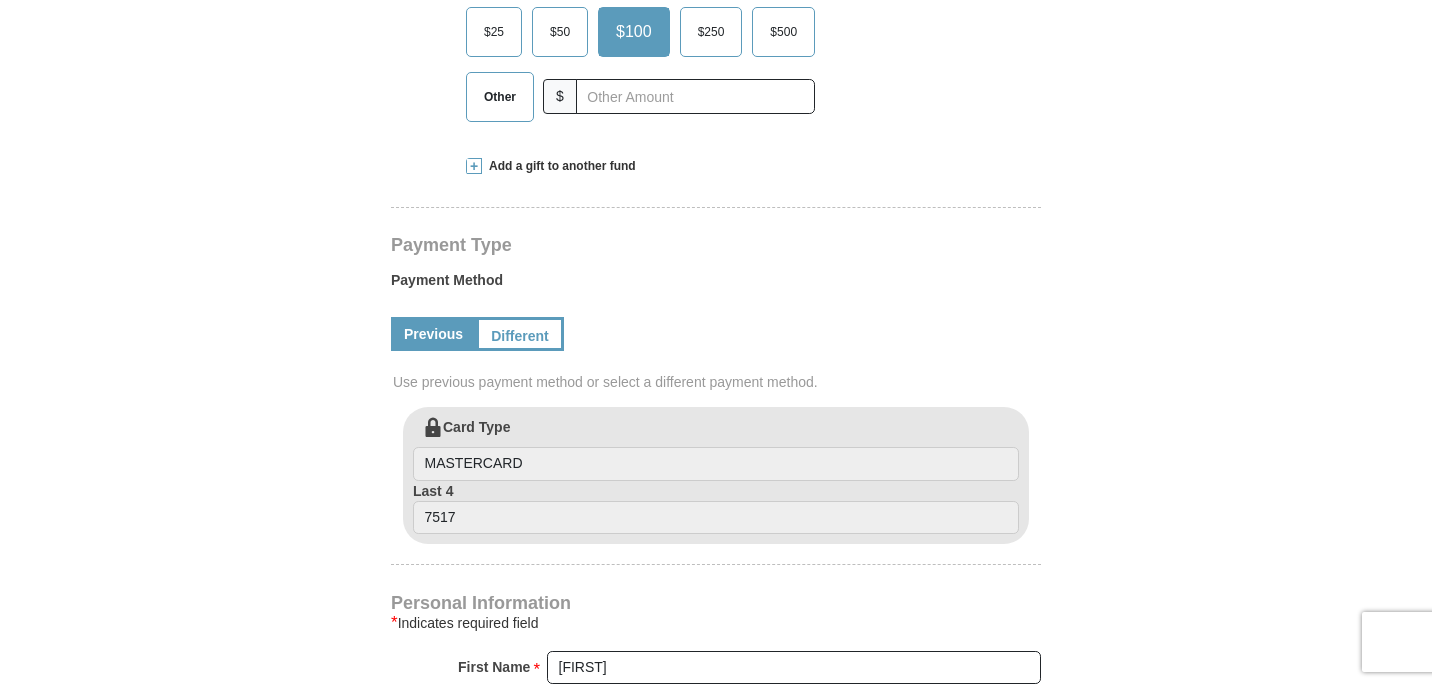 scroll, scrollTop: 813, scrollLeft: 0, axis: vertical 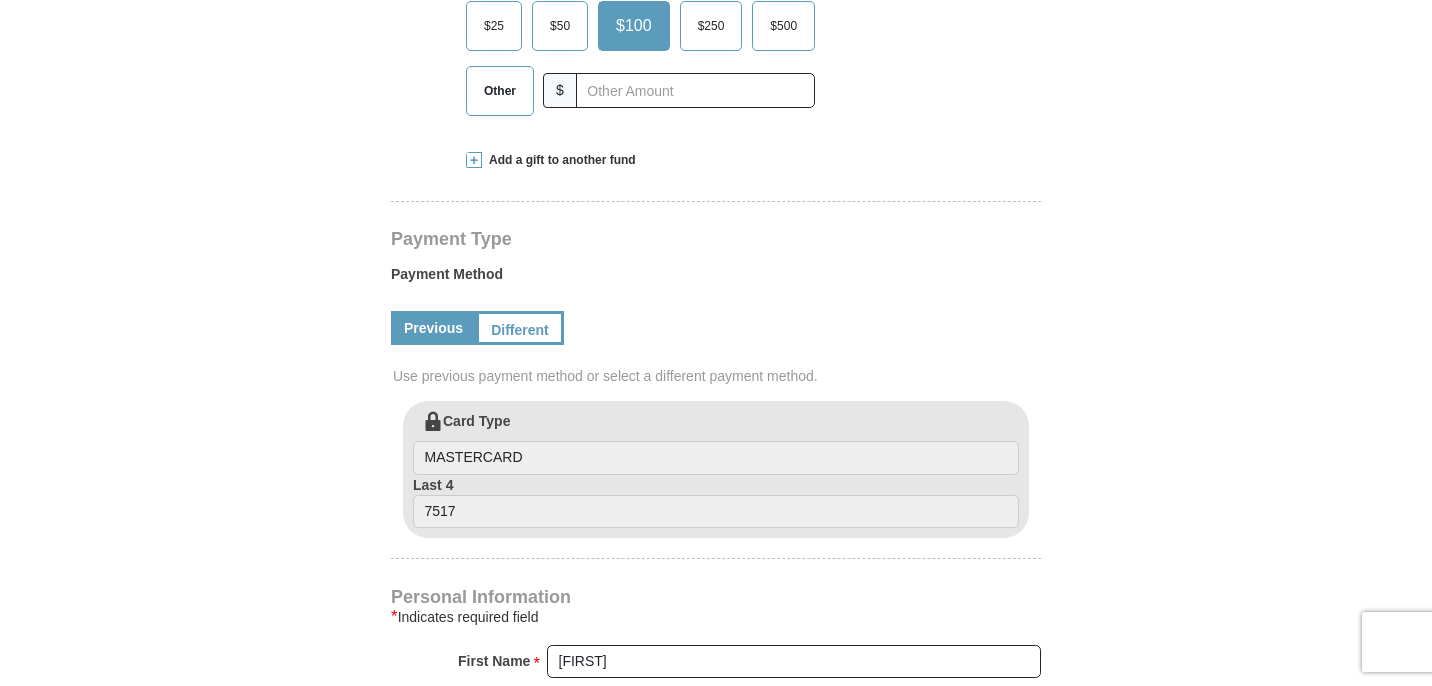 click on "$50" at bounding box center [560, 26] 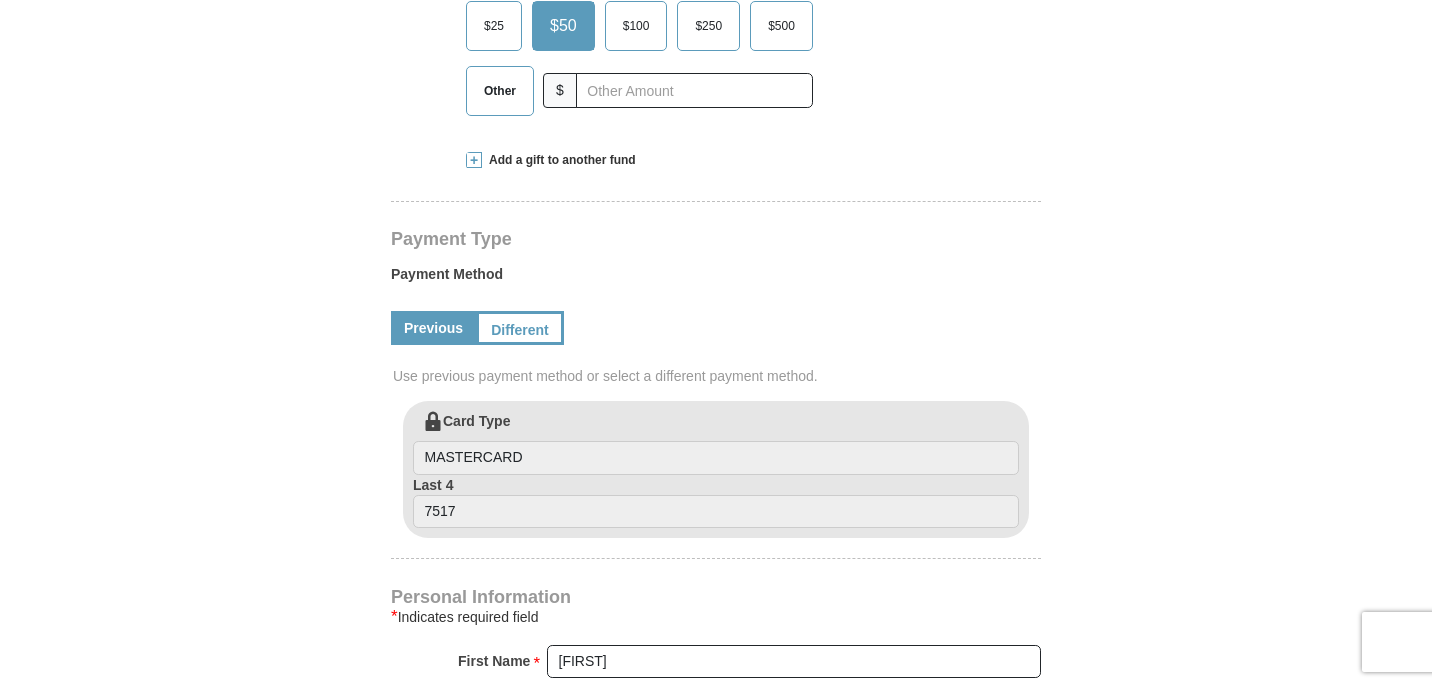 click on "Card Type
MASTERCARD" at bounding box center (716, 443) 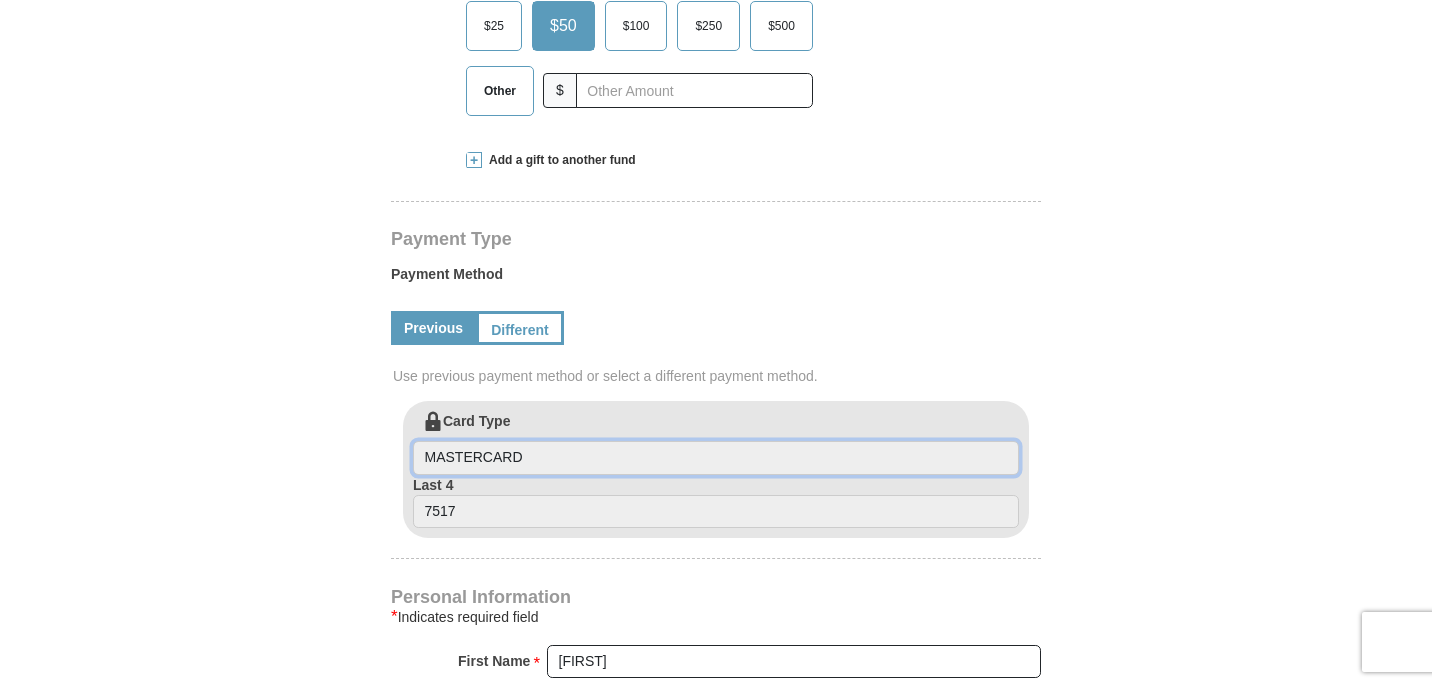 click on "MASTERCARD" at bounding box center [716, 458] 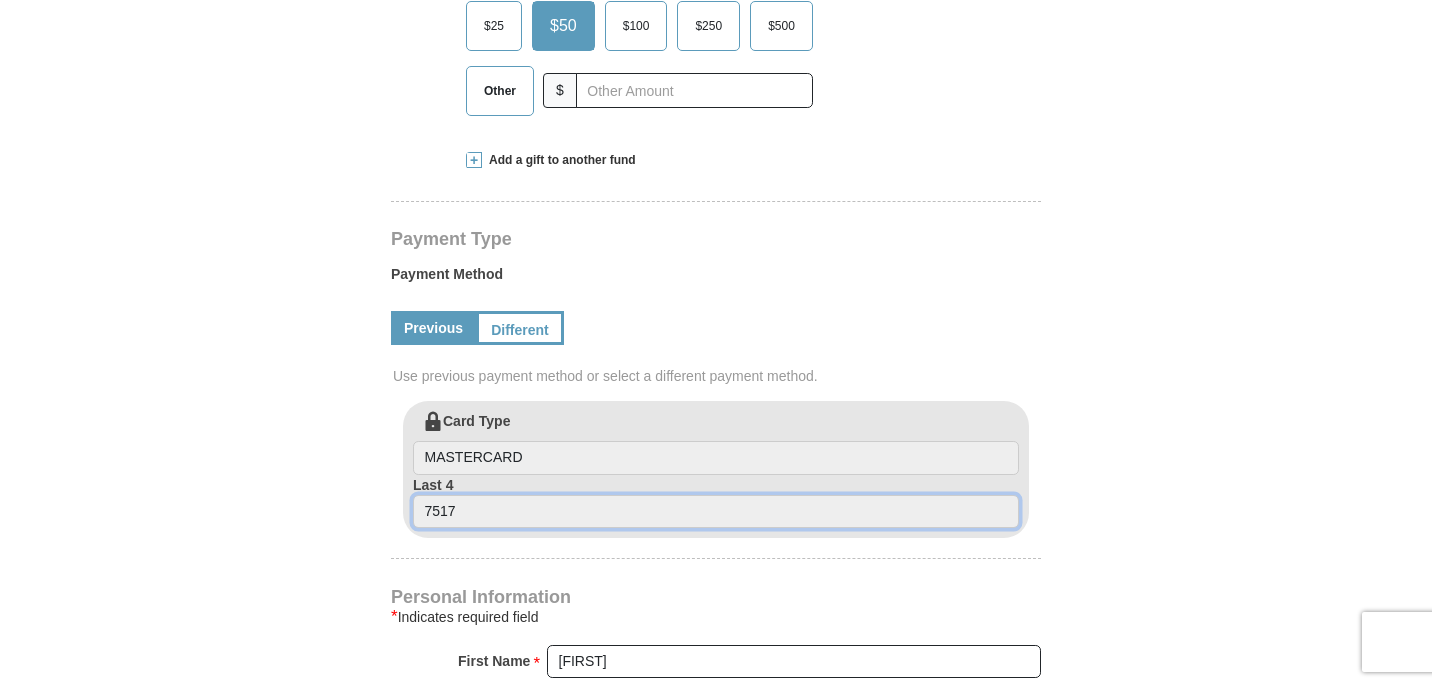 click on "7517" at bounding box center [716, 512] 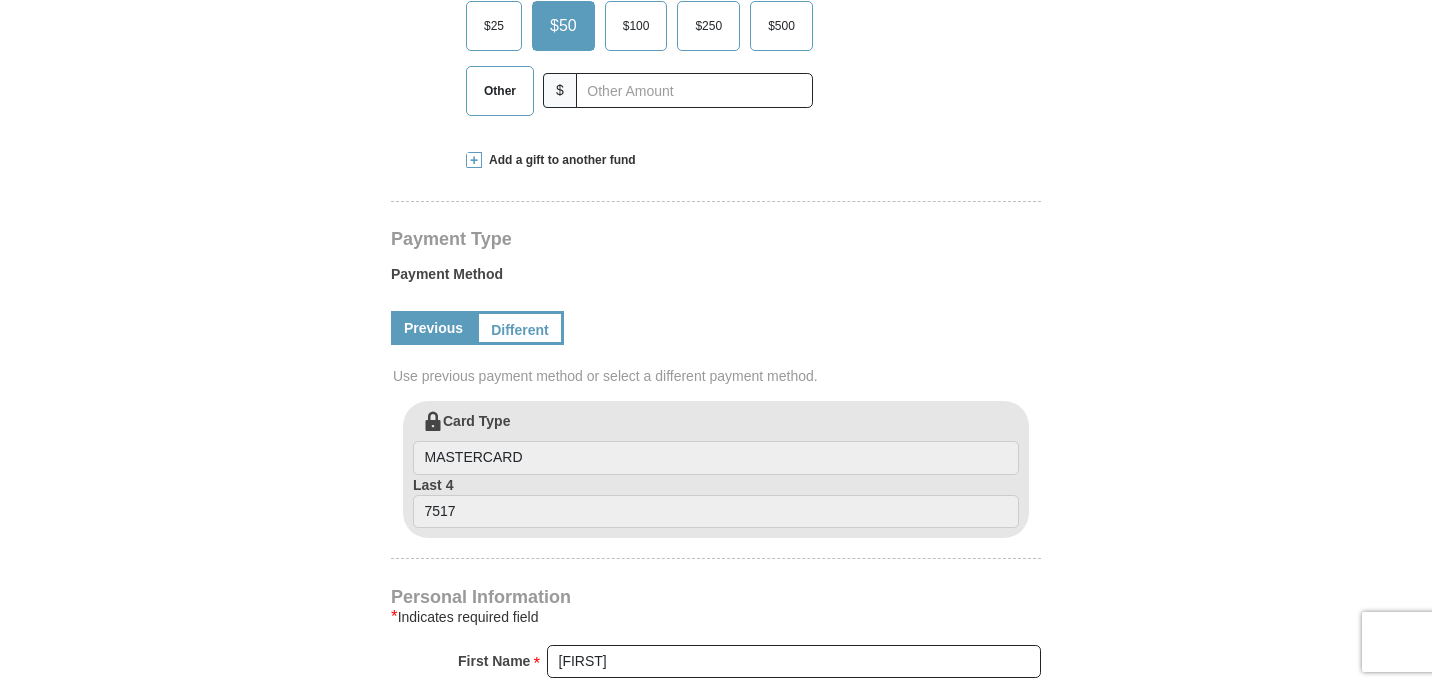click on "Card Type
MASTERCARD" at bounding box center [716, 443] 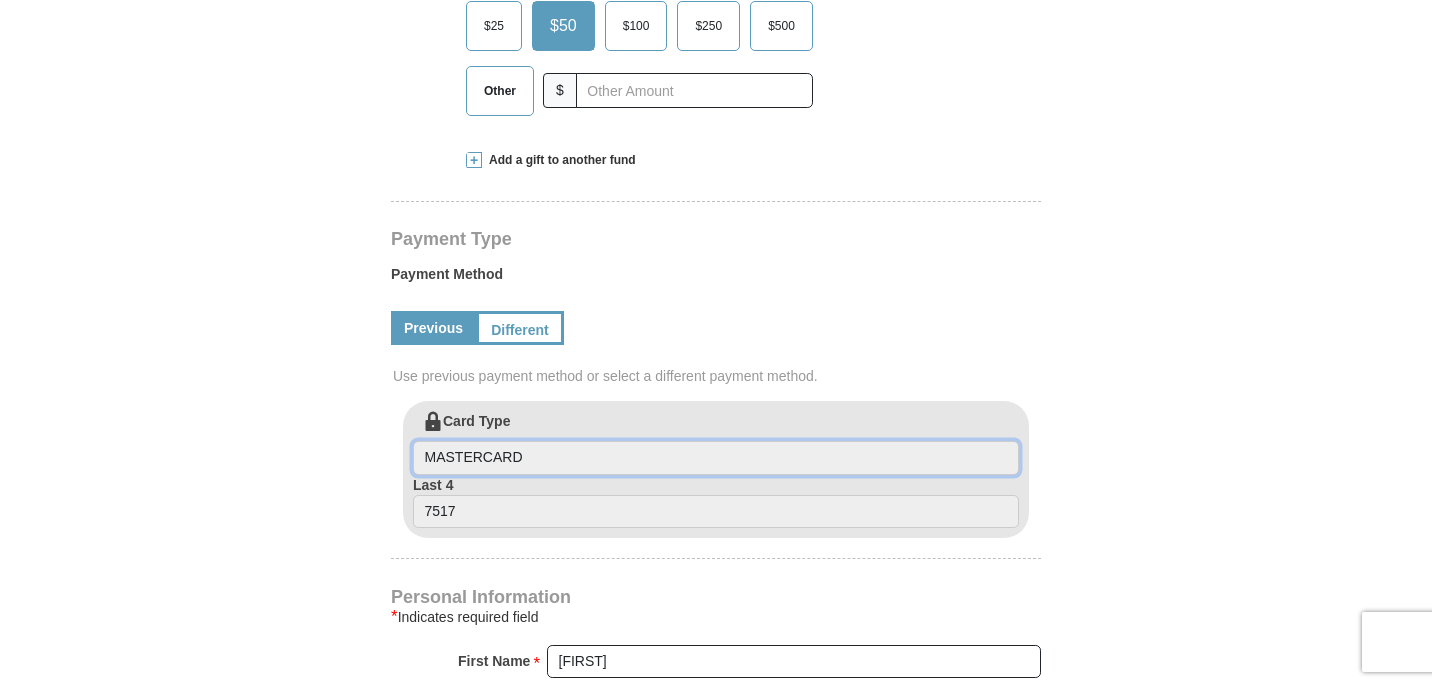 click on "MASTERCARD" at bounding box center [716, 458] 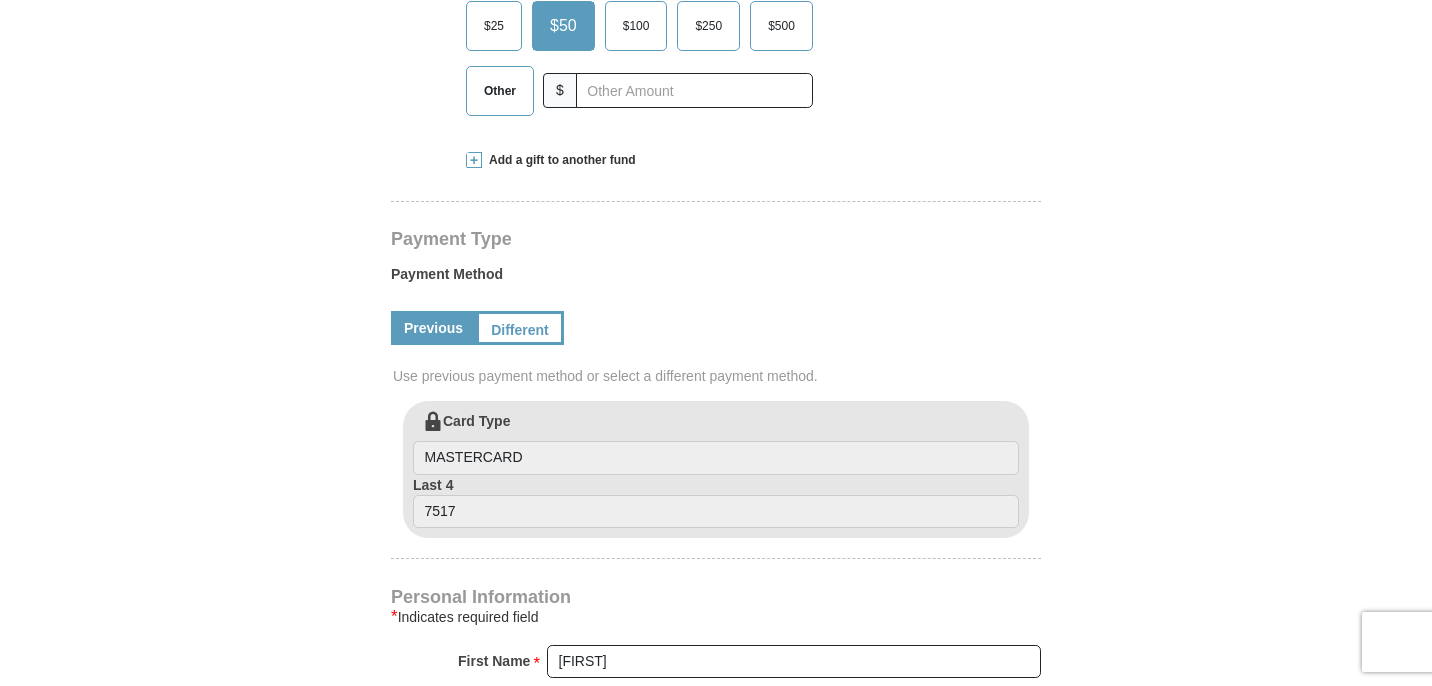 click on "Card Type
MASTERCARD" at bounding box center (716, 443) 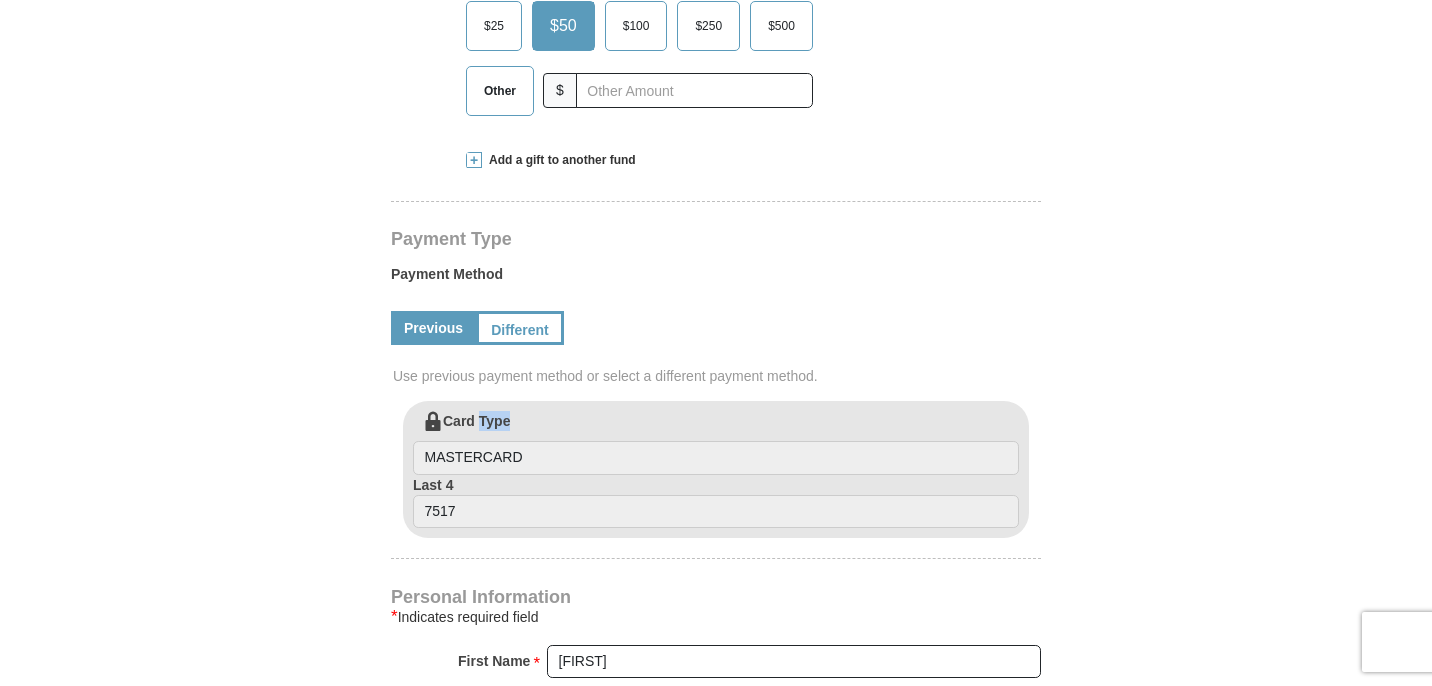 click on "Card Type
MASTERCARD" at bounding box center [716, 443] 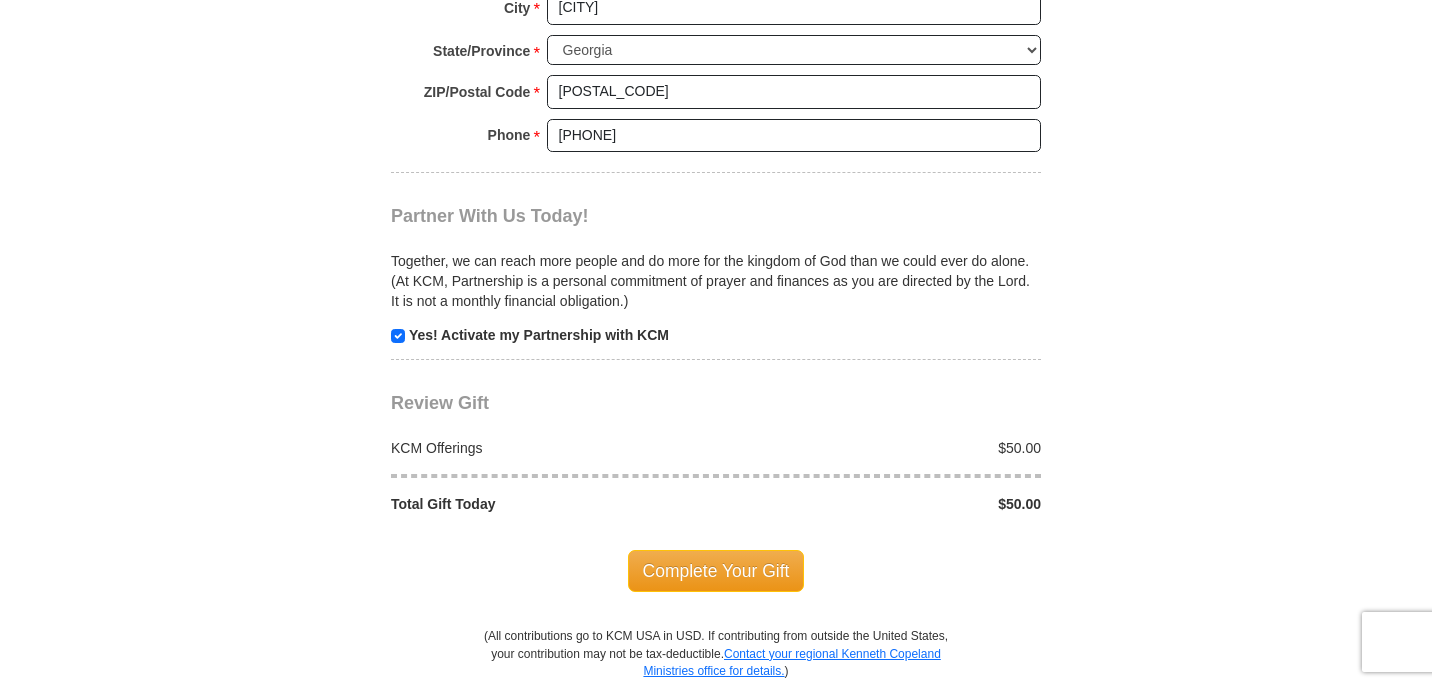 scroll, scrollTop: 1752, scrollLeft: 0, axis: vertical 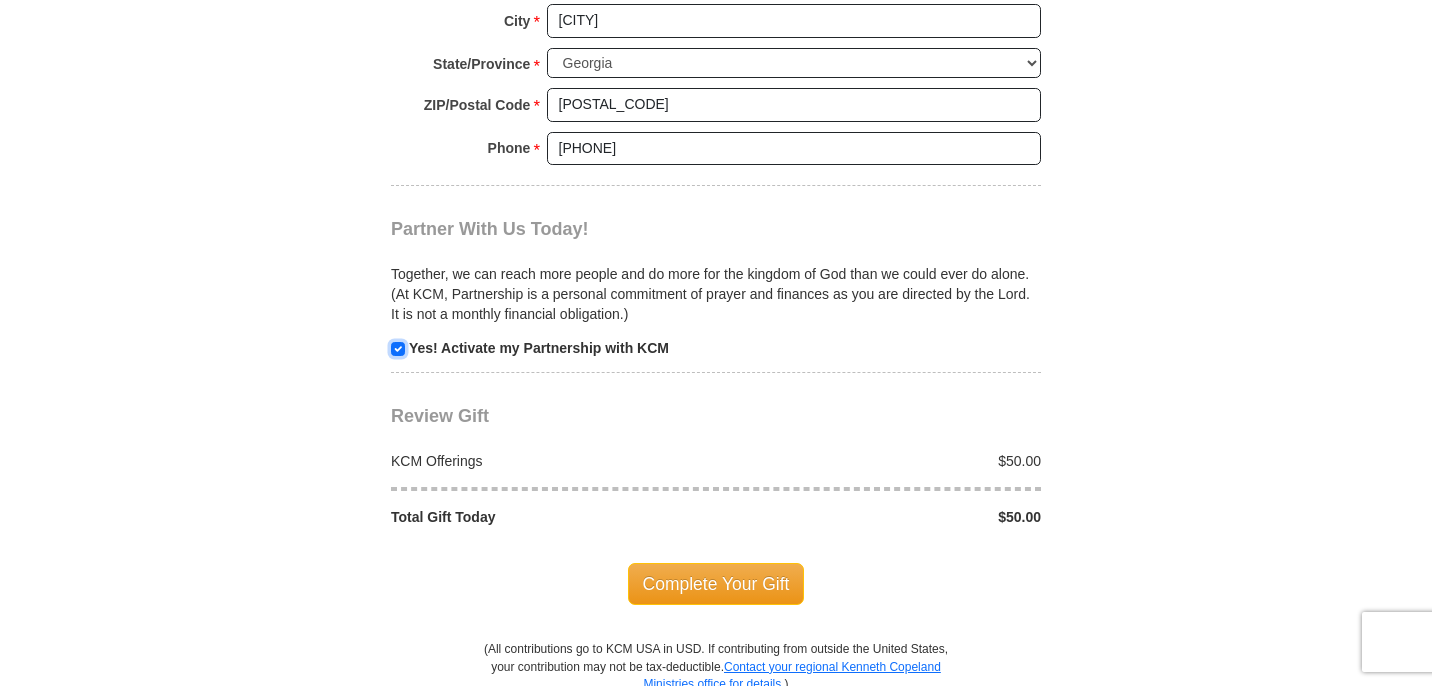 click at bounding box center [398, 349] 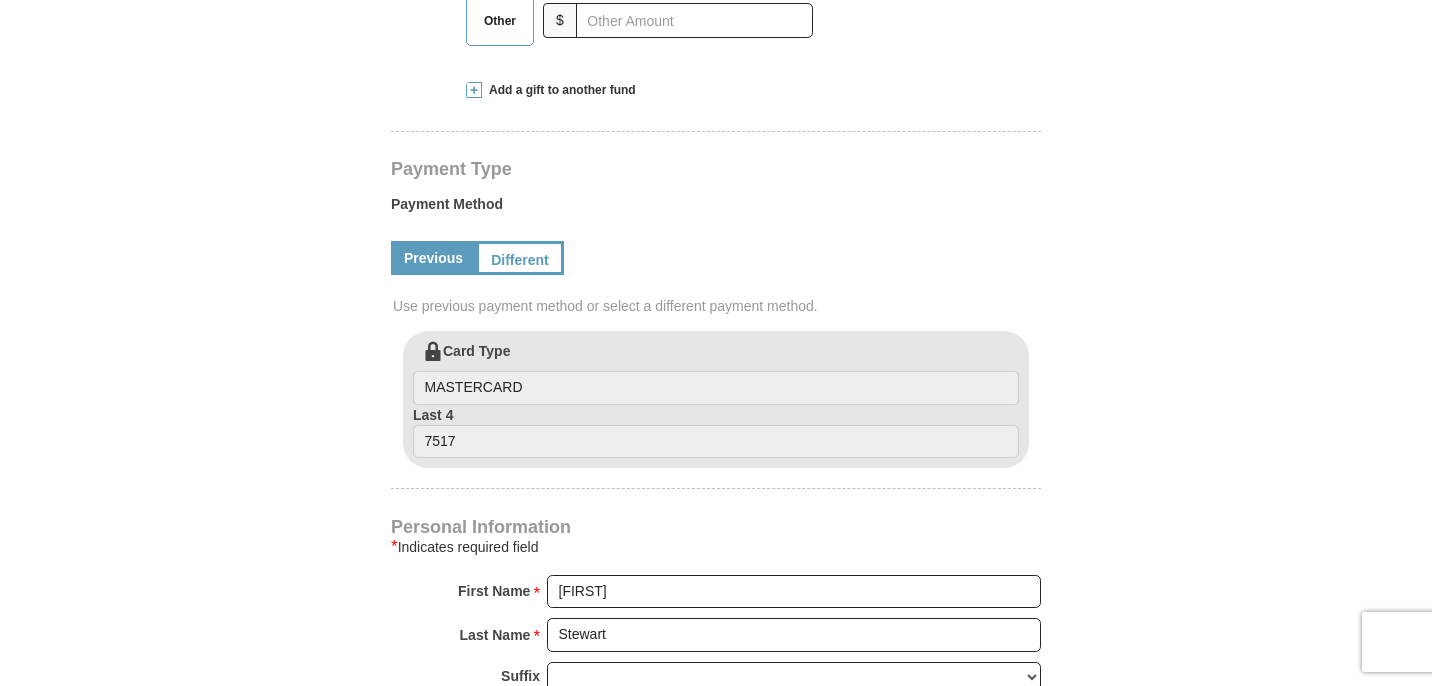 scroll, scrollTop: 902, scrollLeft: 0, axis: vertical 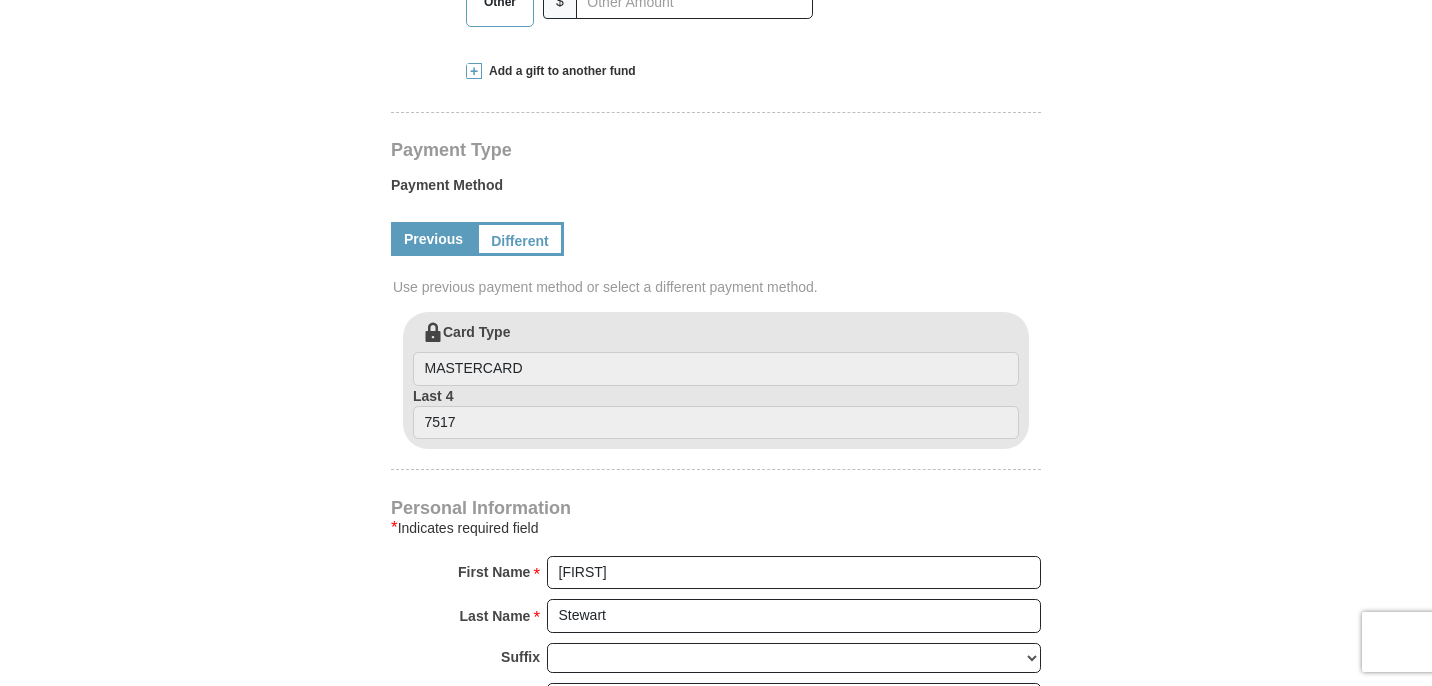 click on "Previous" at bounding box center [433, 239] 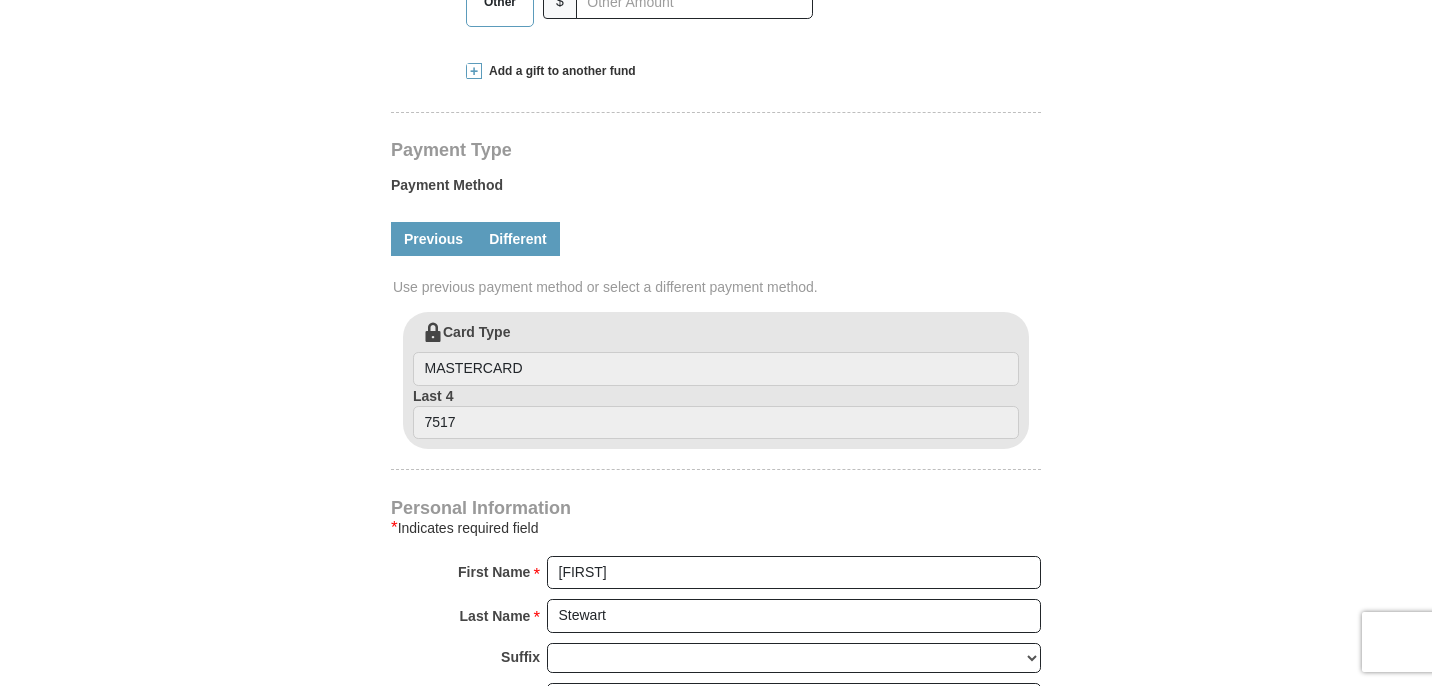 click on "Different" at bounding box center [518, 239] 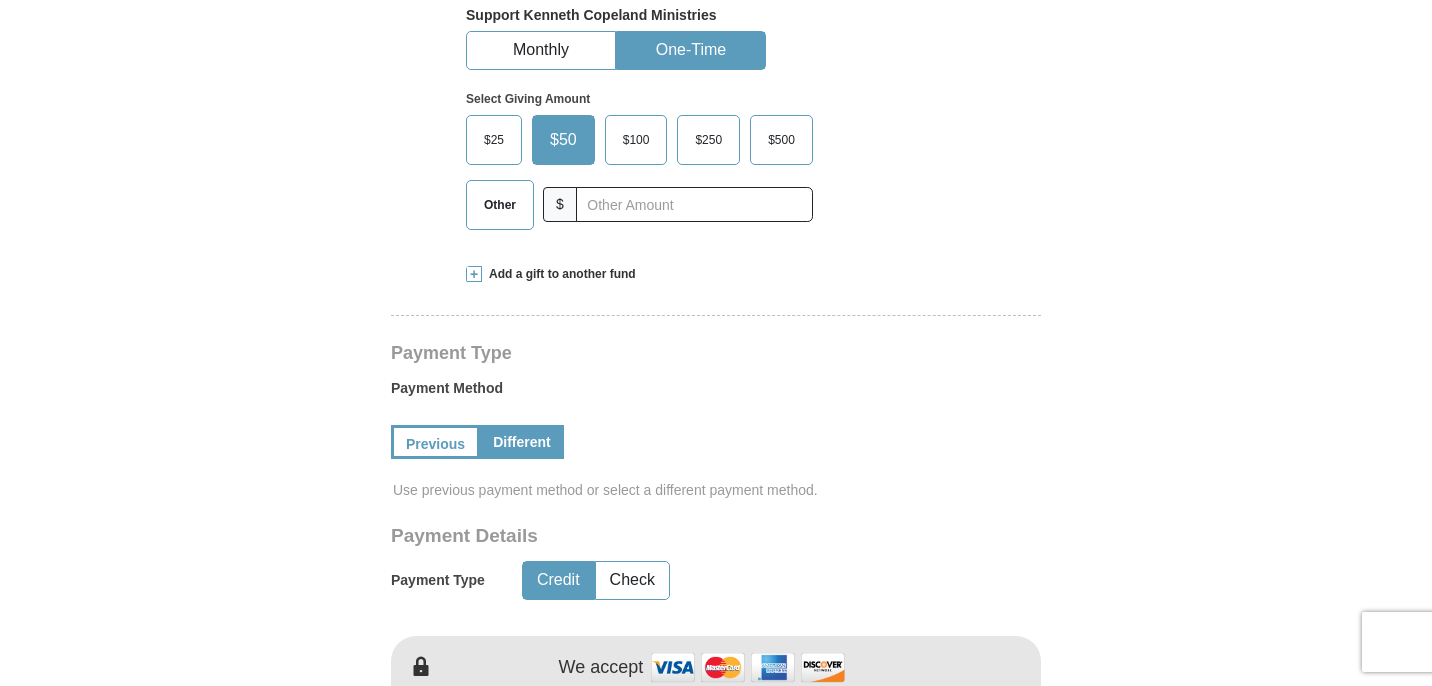 scroll, scrollTop: 607, scrollLeft: 0, axis: vertical 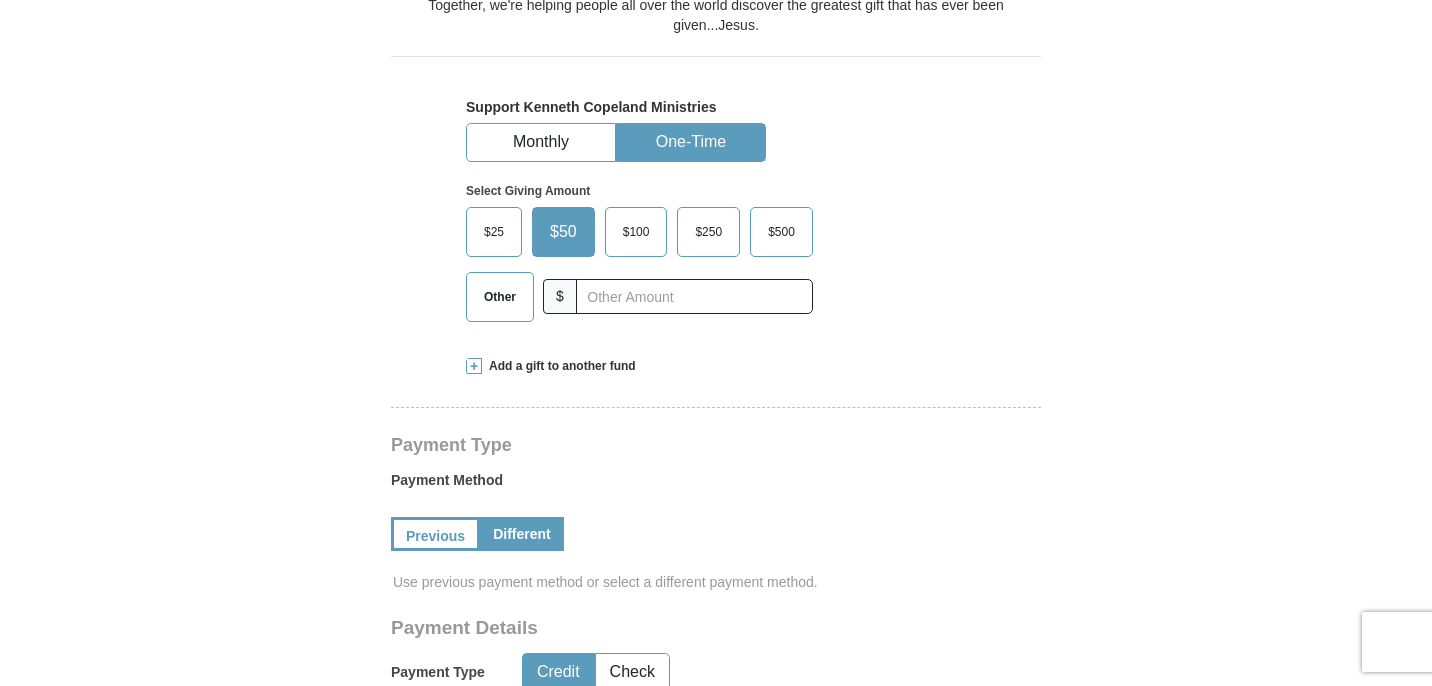 click on "$25" at bounding box center [494, 232] 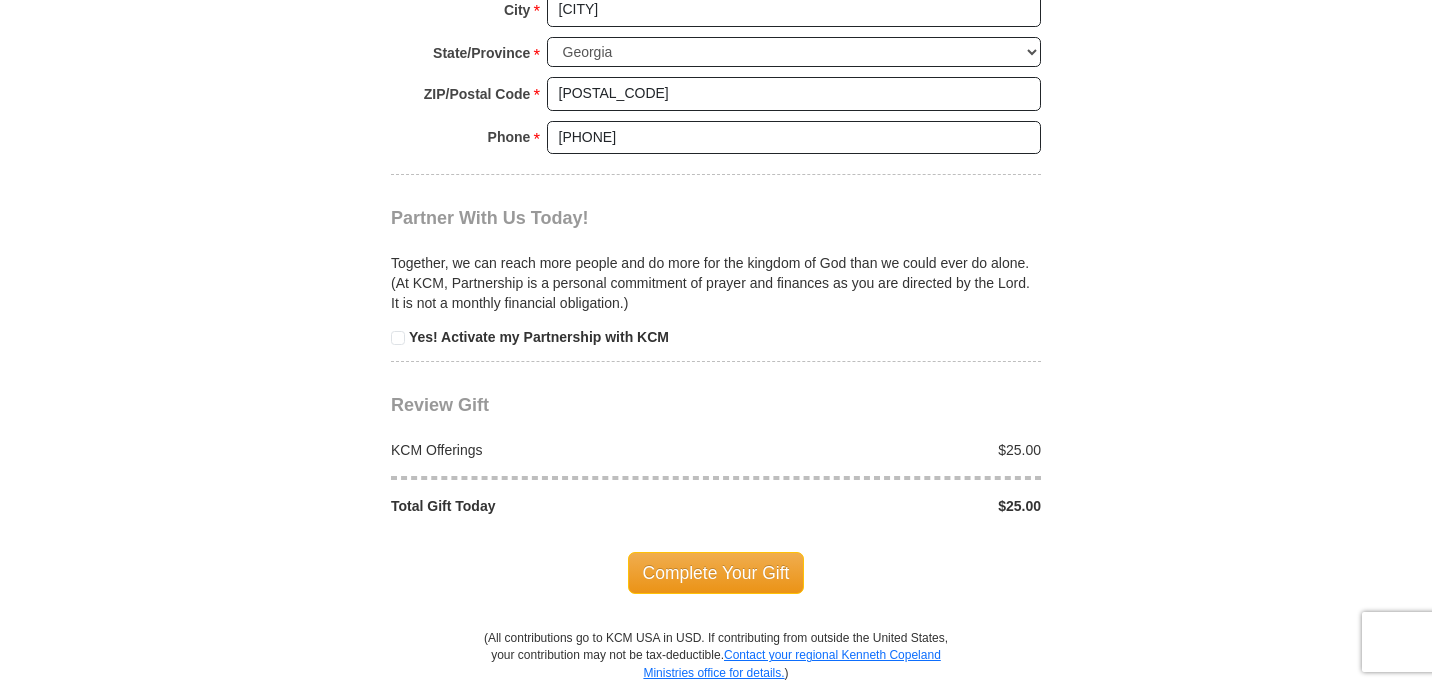 scroll, scrollTop: 1980, scrollLeft: 0, axis: vertical 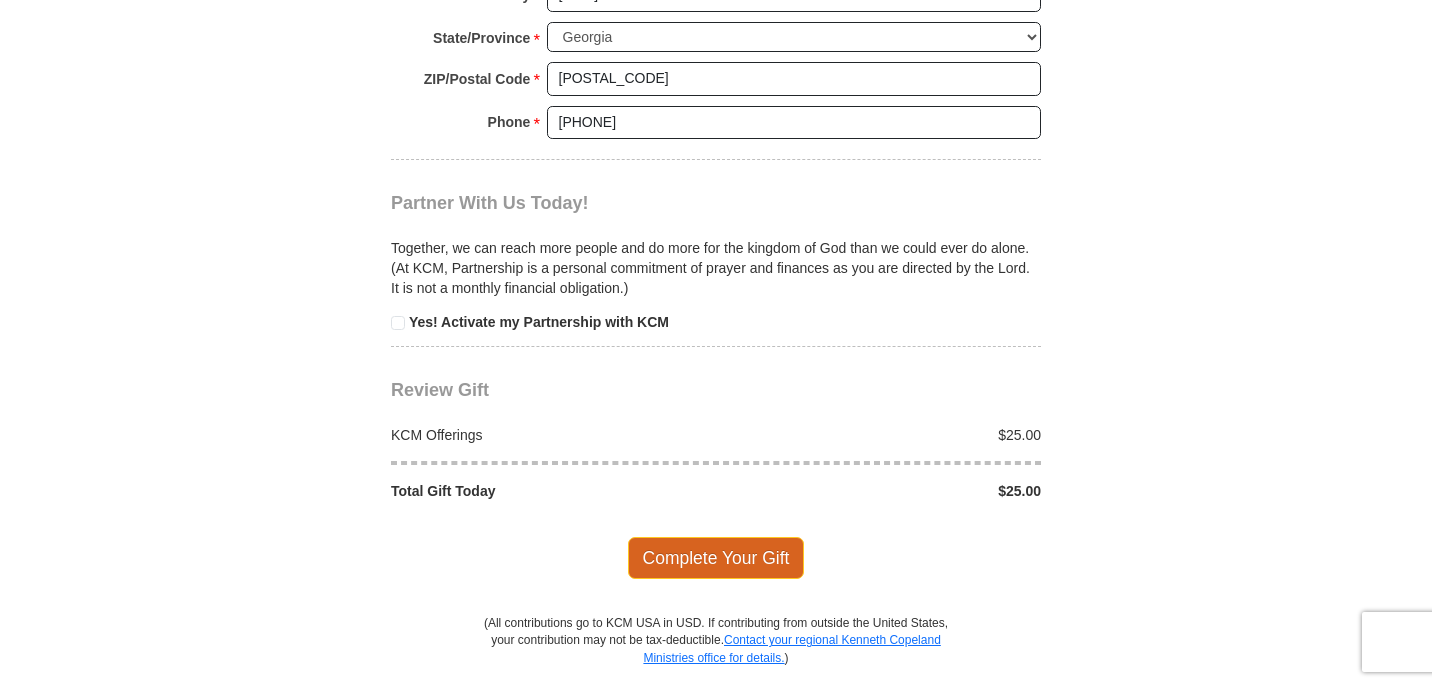 click on "Complete Your Gift" at bounding box center (716, 558) 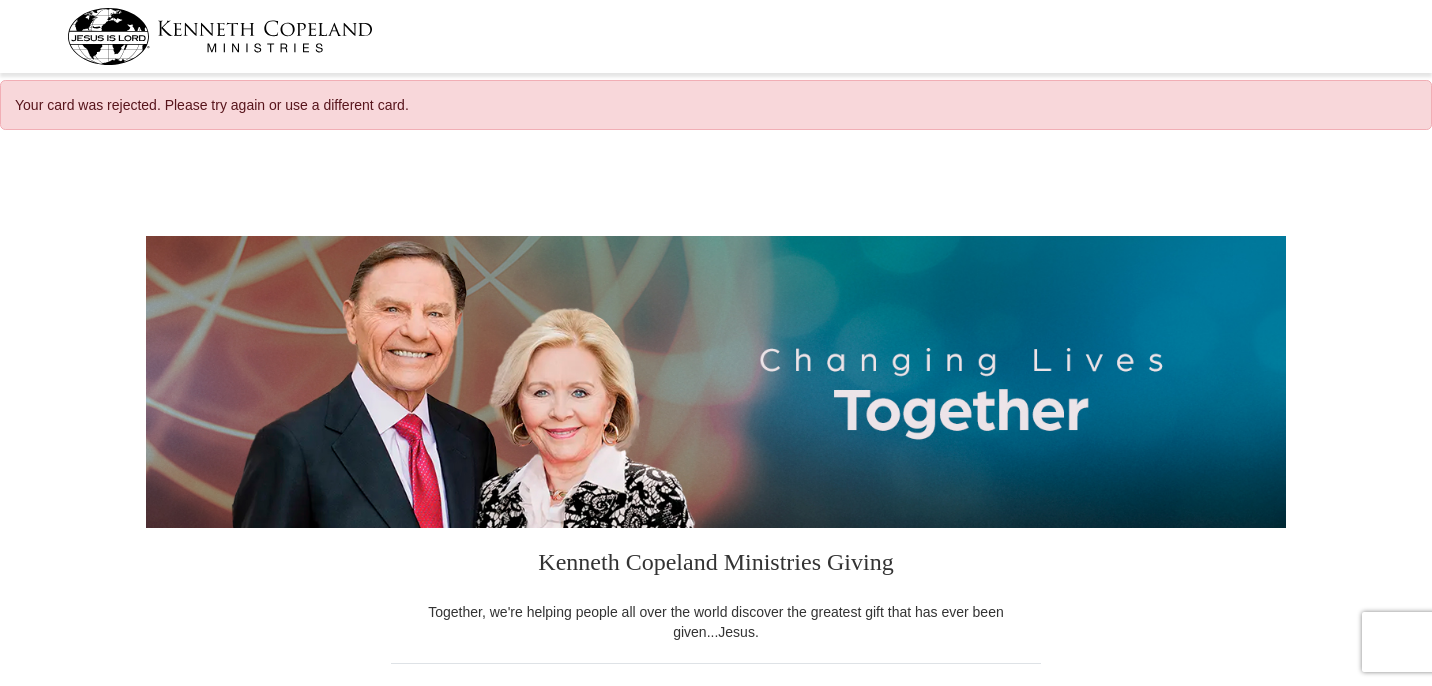 scroll, scrollTop: 0, scrollLeft: 0, axis: both 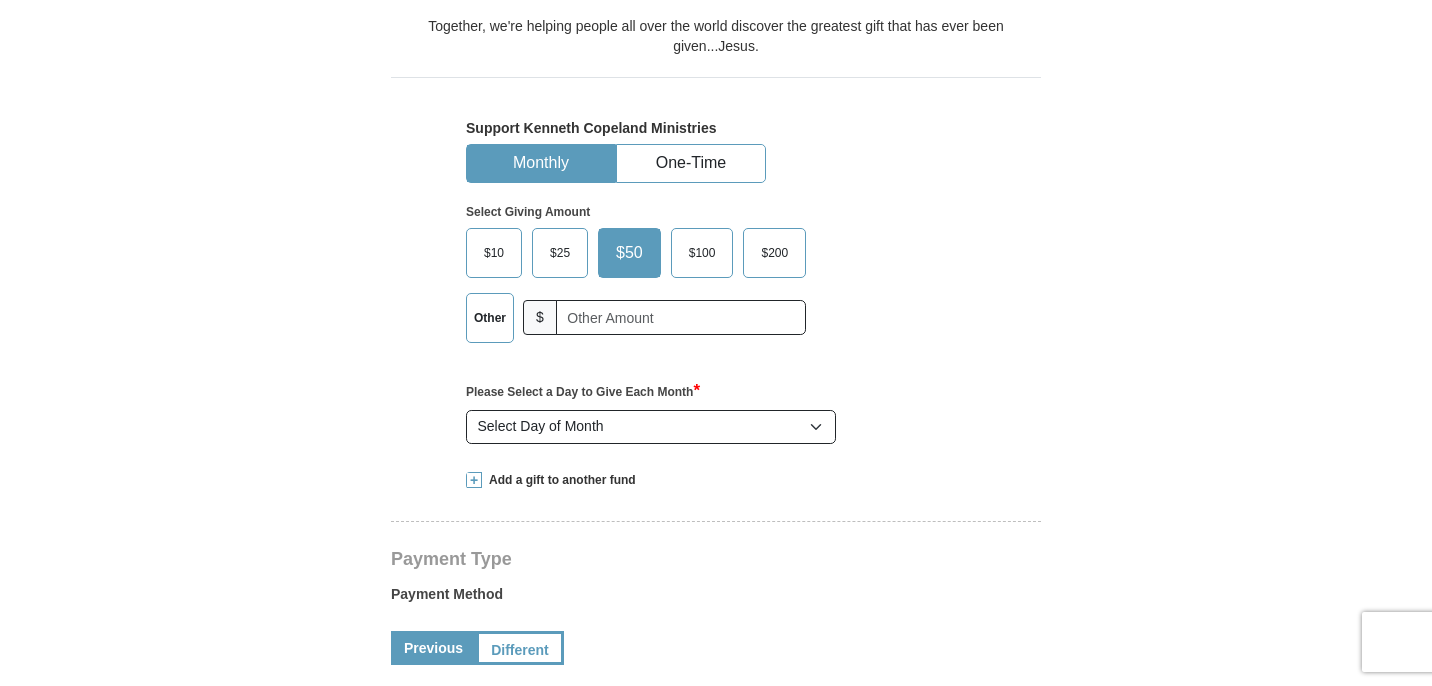 click on "$25" at bounding box center [560, 253] 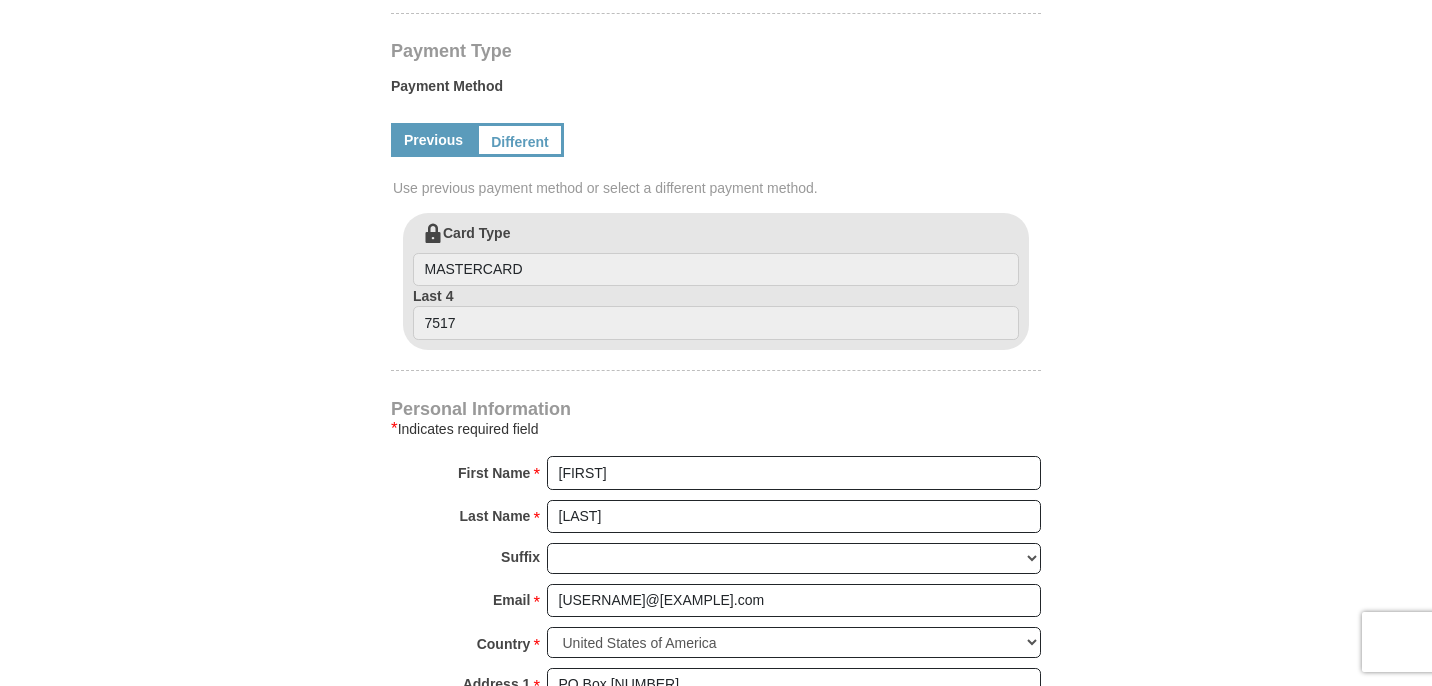 scroll, scrollTop: 1092, scrollLeft: 0, axis: vertical 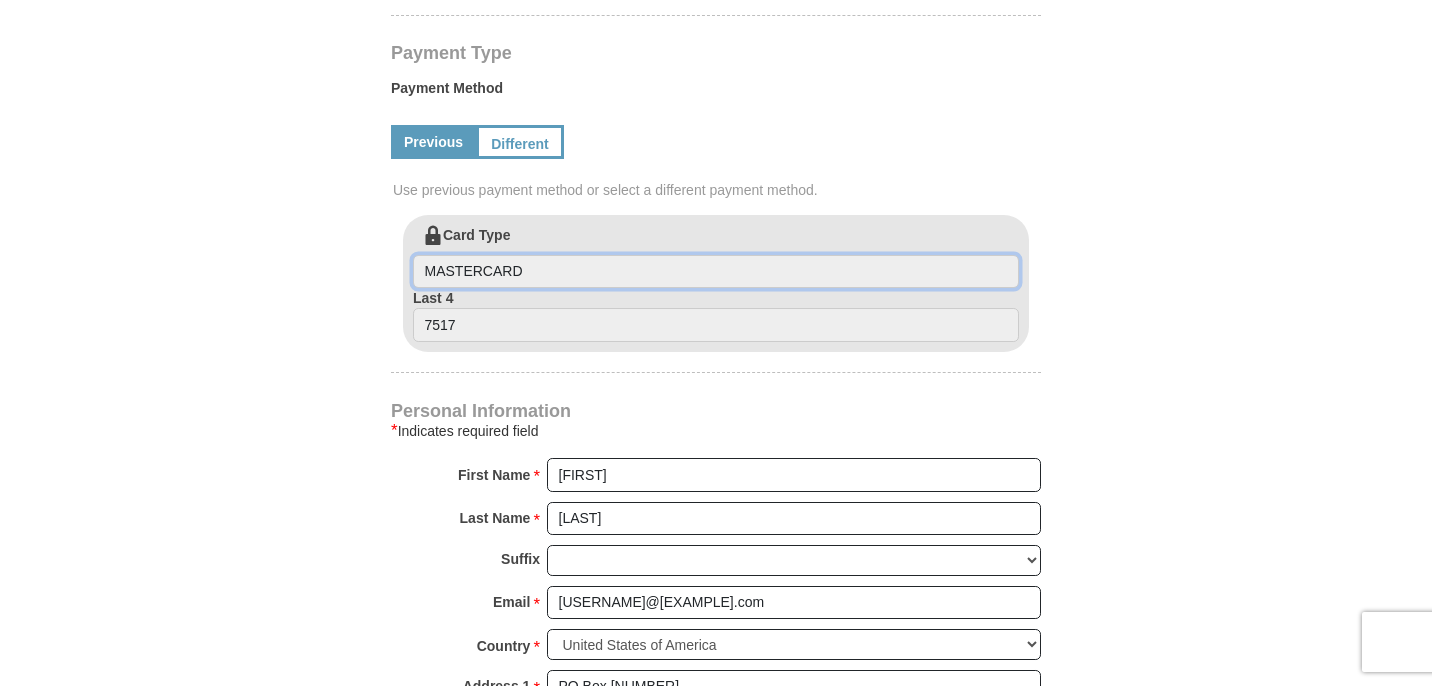 click on "MASTERCARD" at bounding box center (716, 272) 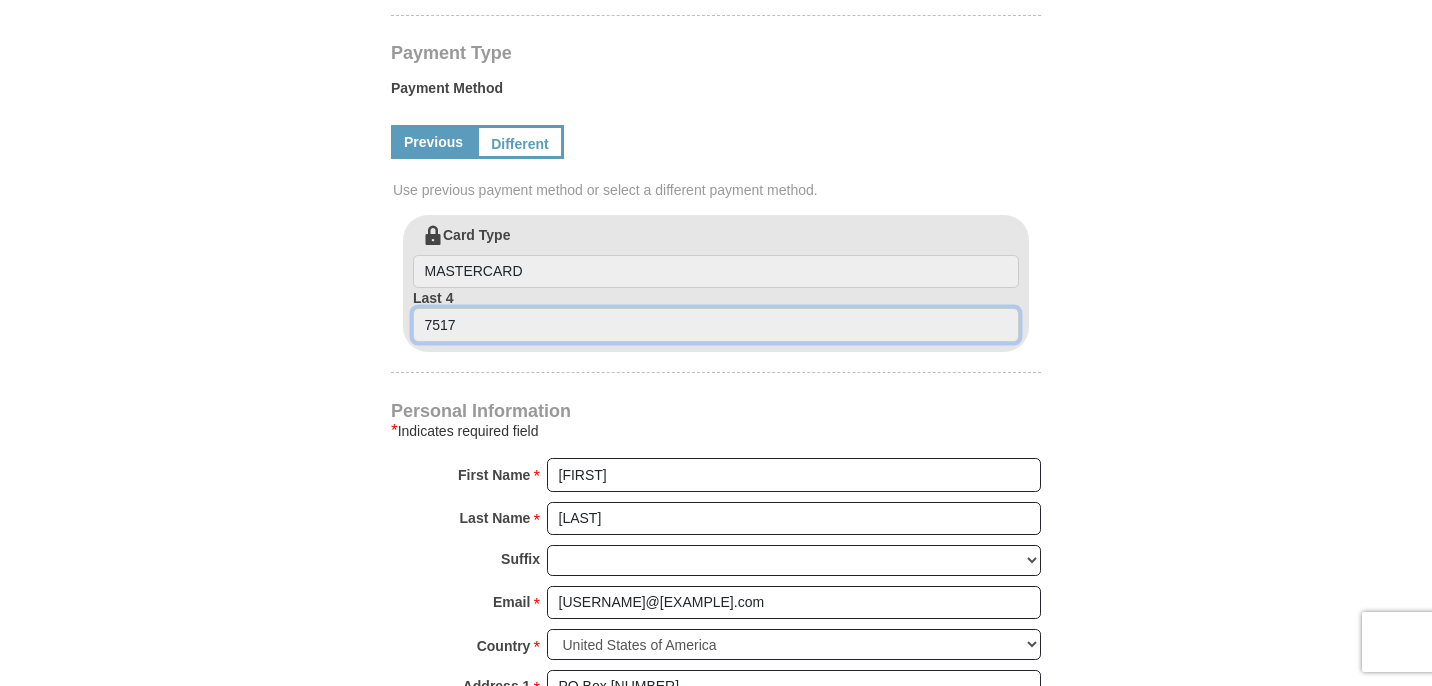 click on "7517" at bounding box center [716, 325] 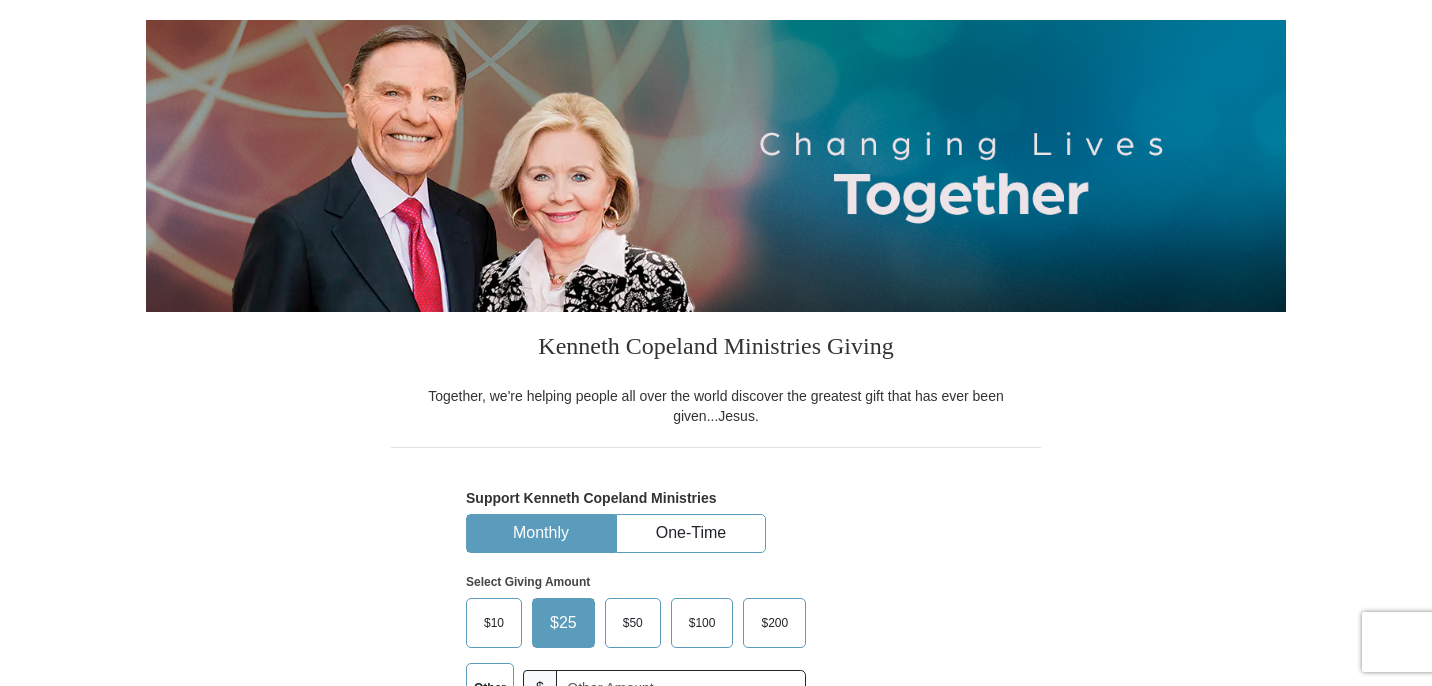 scroll, scrollTop: 0, scrollLeft: 0, axis: both 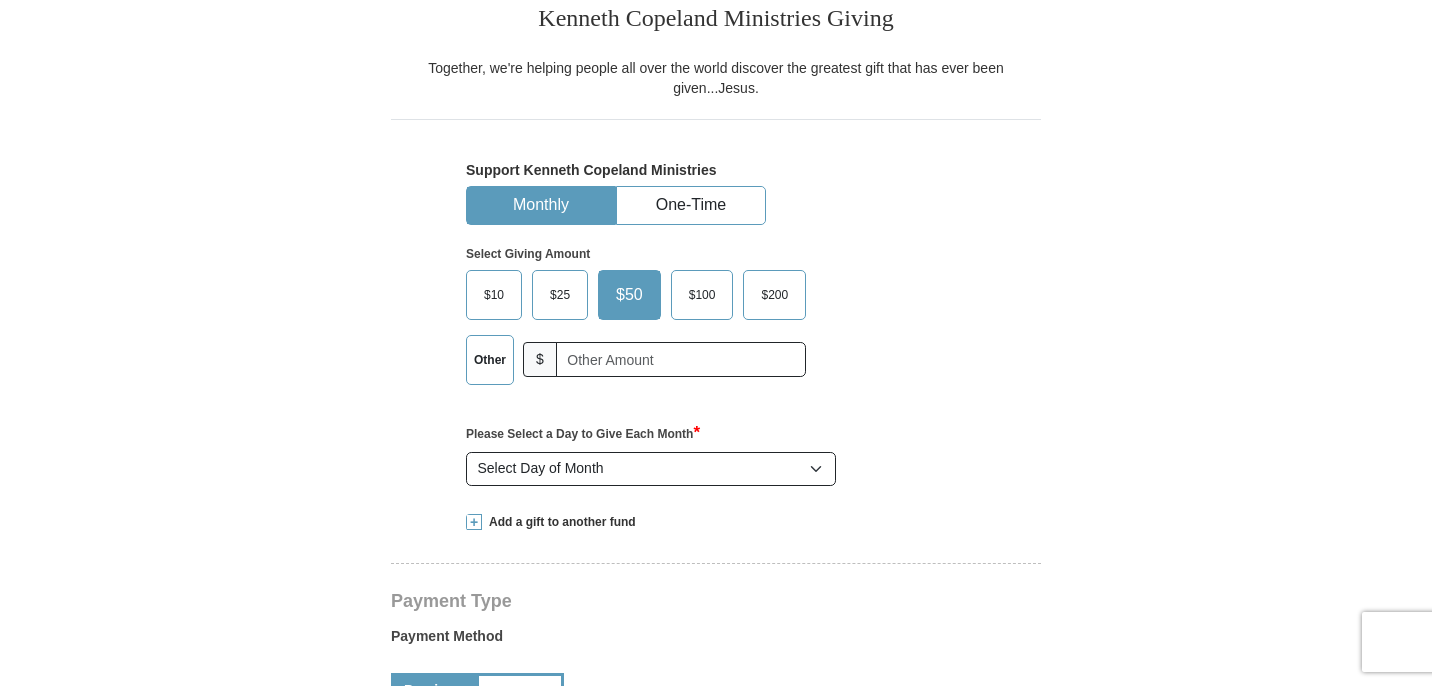 select on "GA" 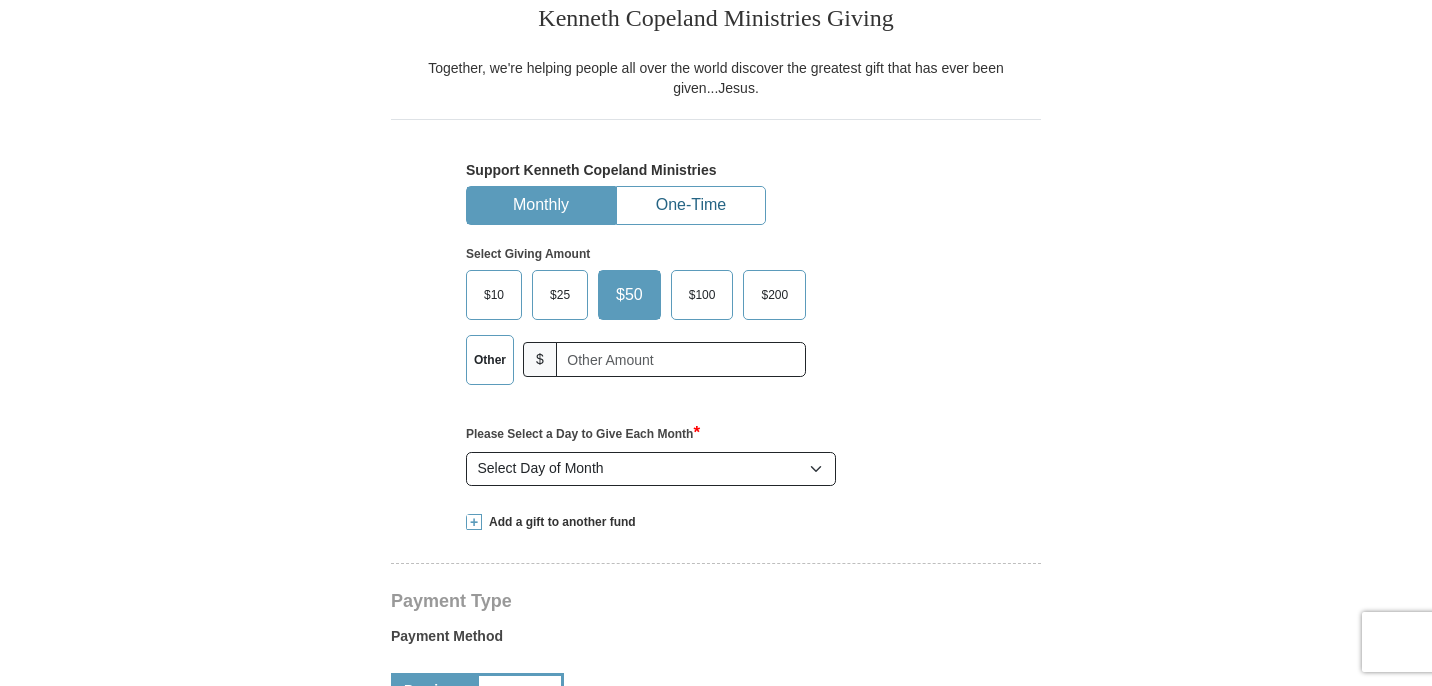click on "One-Time" at bounding box center (691, 205) 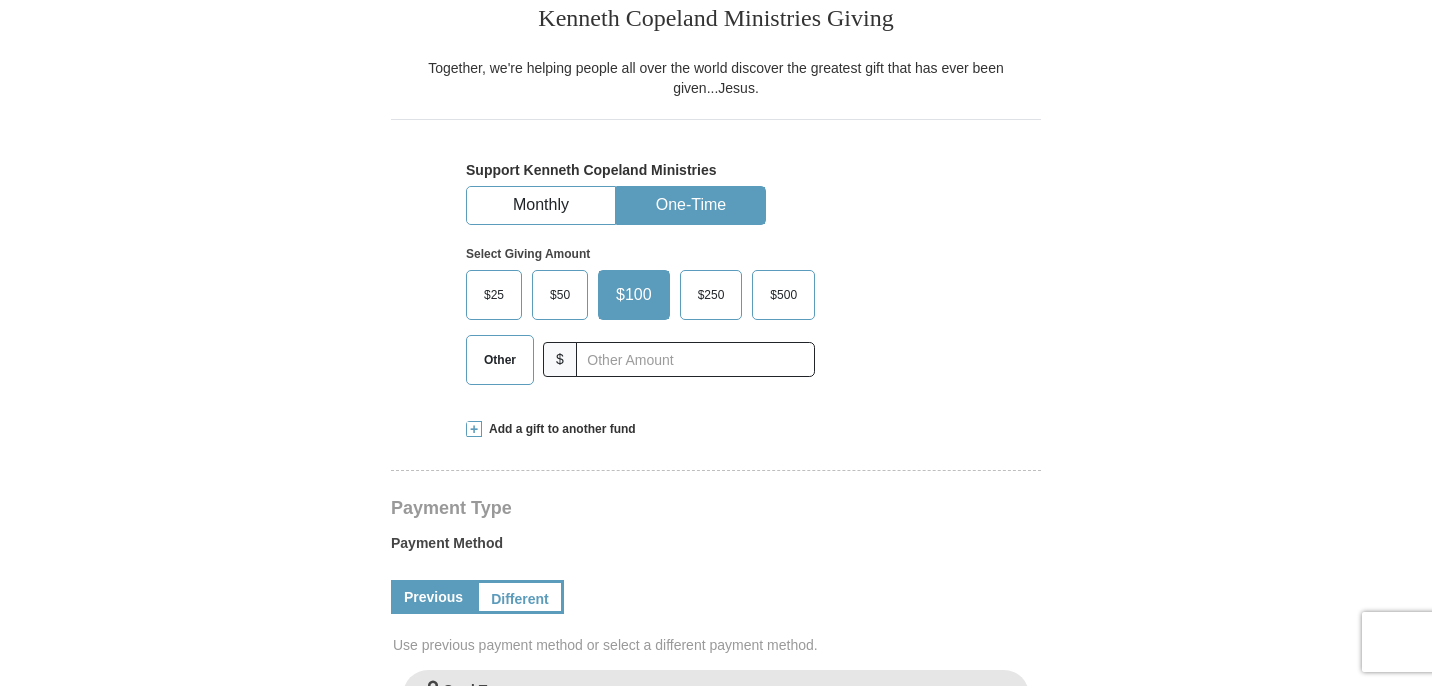 click on "$25" at bounding box center (494, 295) 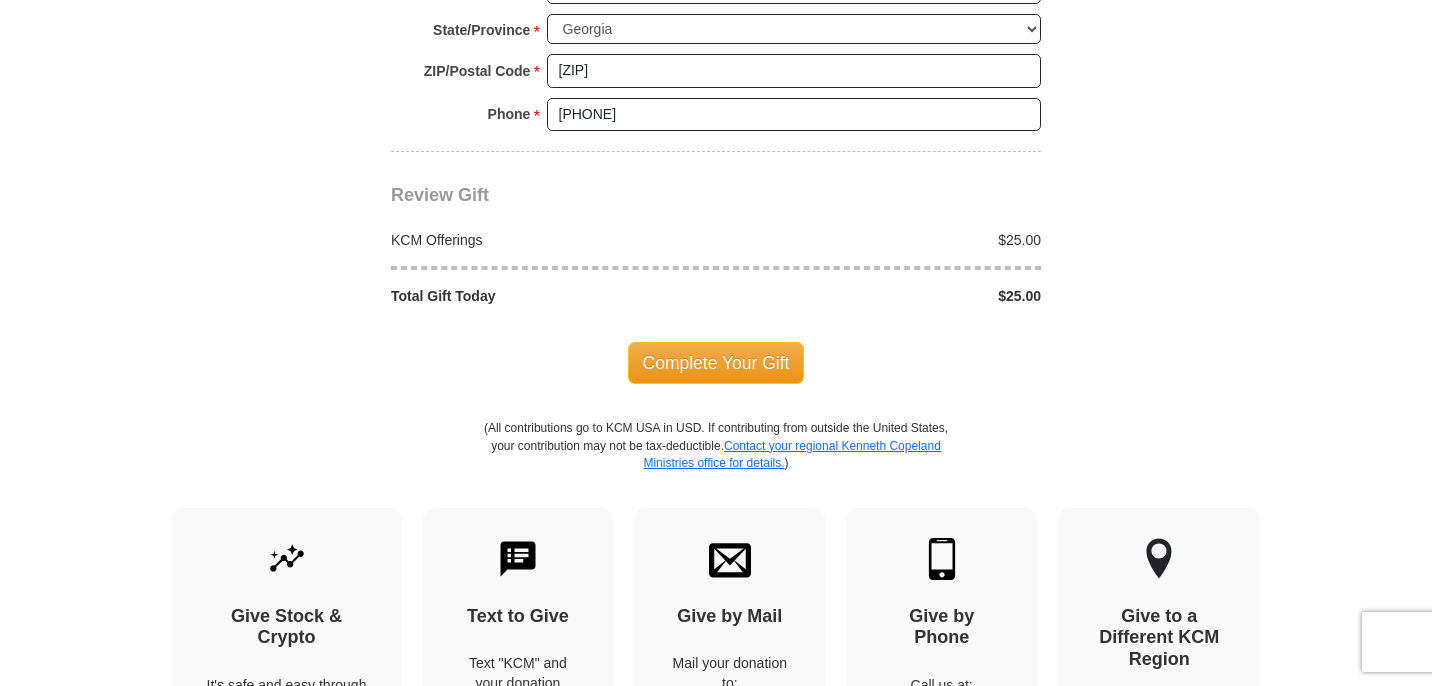 scroll, scrollTop: 1739, scrollLeft: 0, axis: vertical 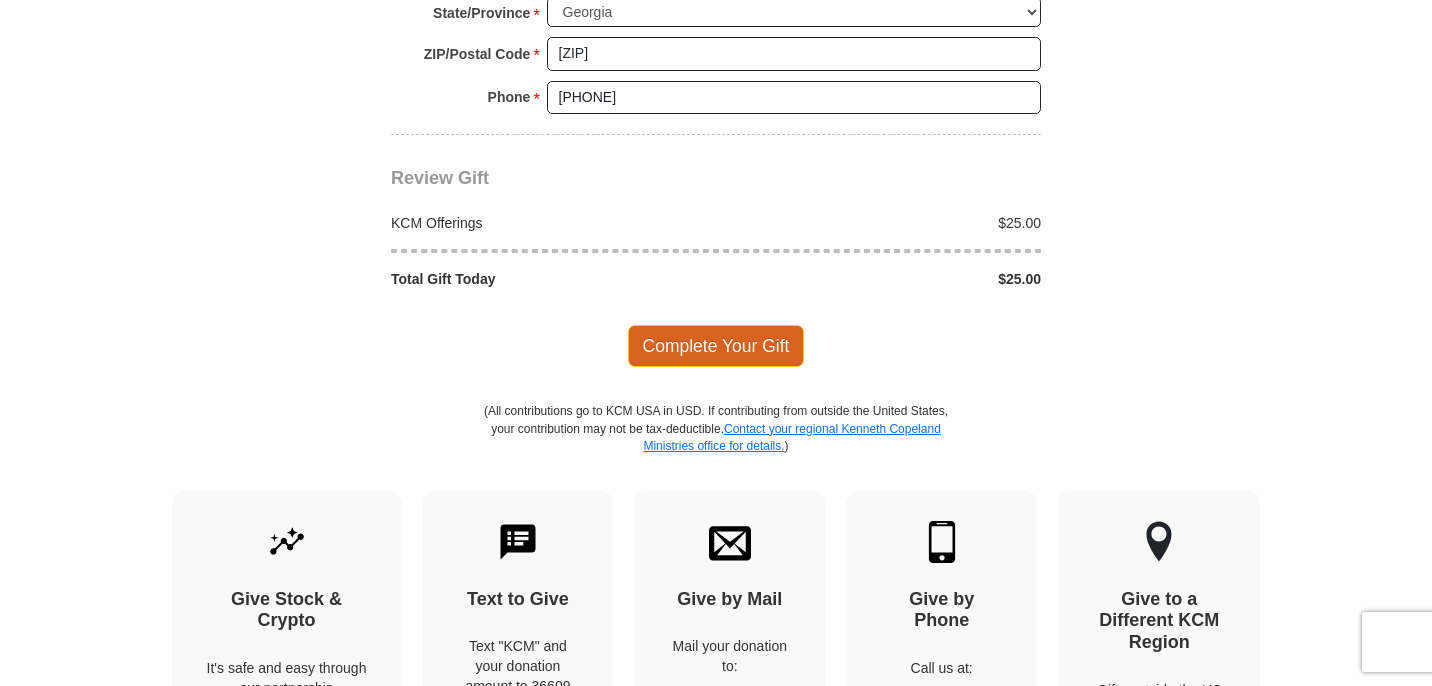 click on "Complete Your Gift" at bounding box center (716, 346) 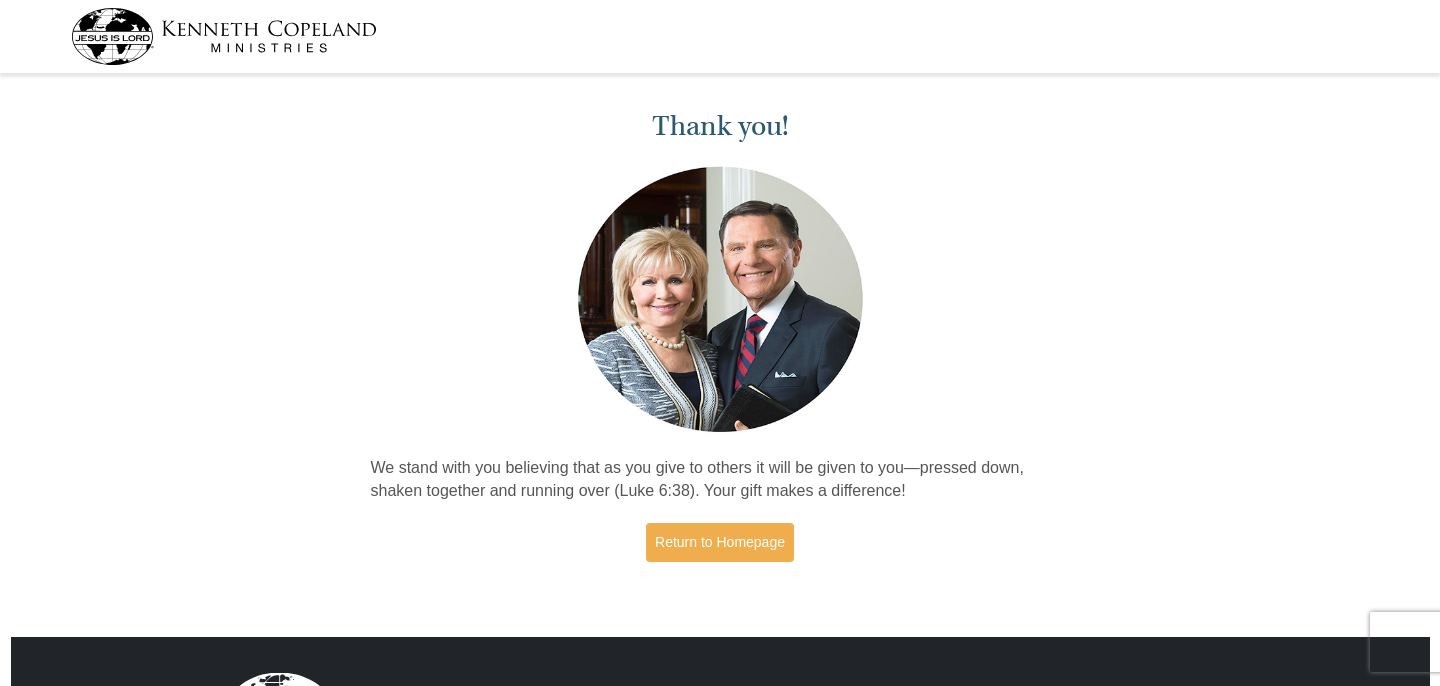 scroll, scrollTop: 0, scrollLeft: 0, axis: both 